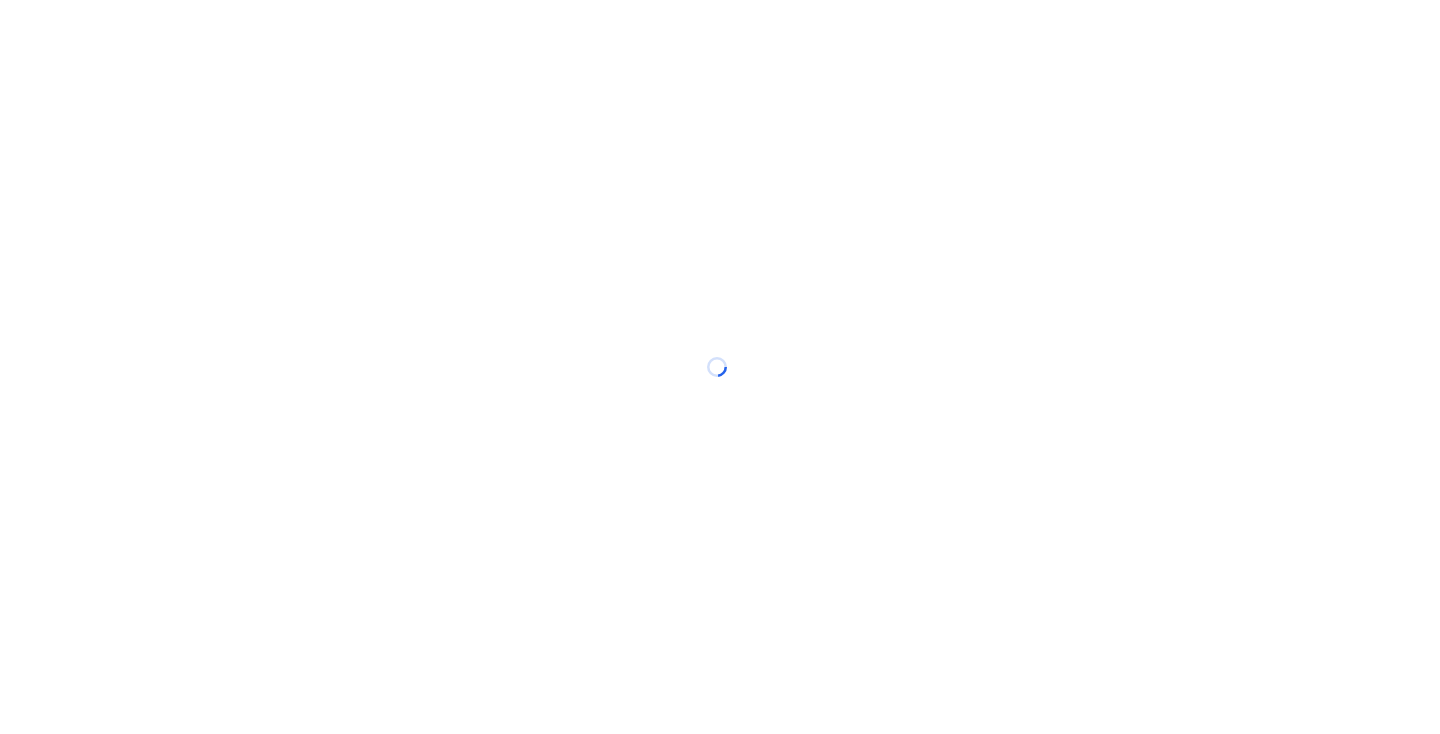 scroll, scrollTop: 0, scrollLeft: 0, axis: both 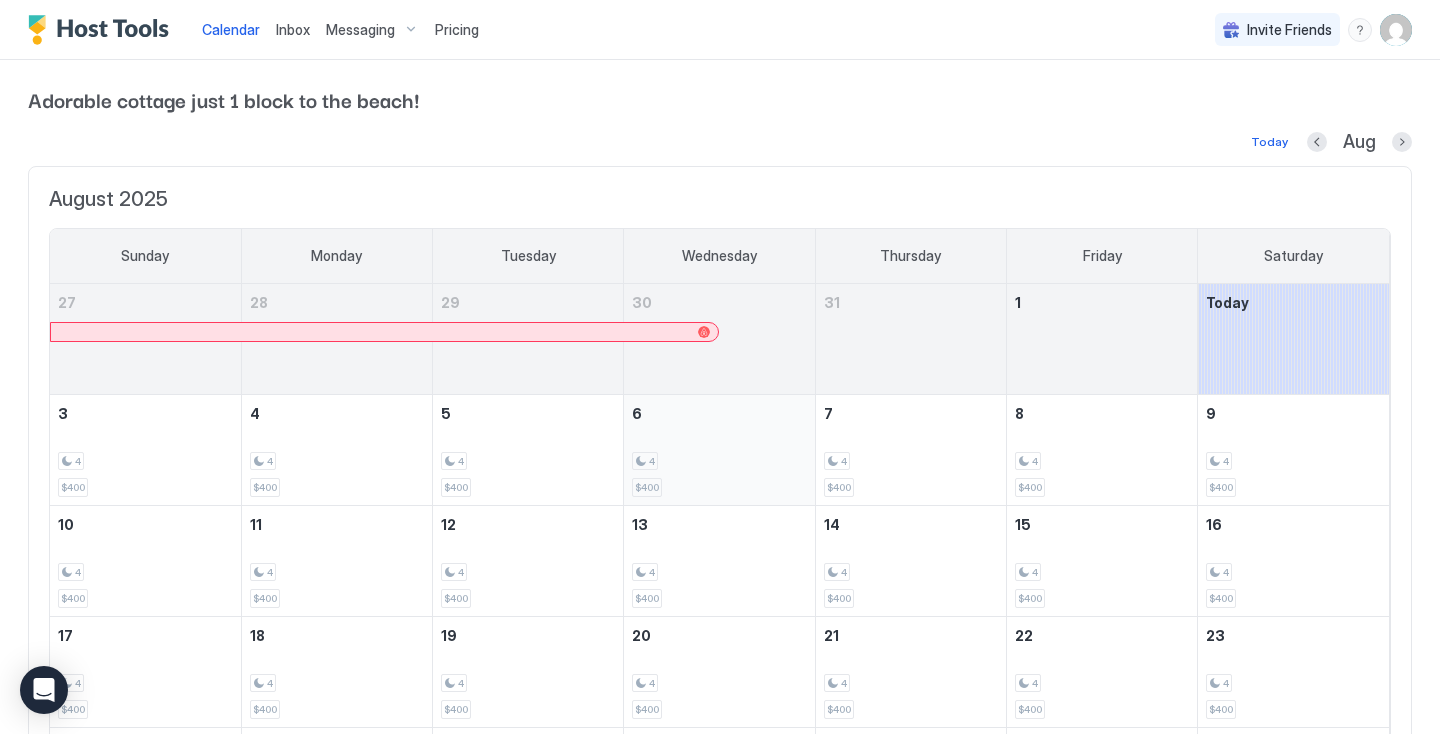 click on "4 $400" at bounding box center (719, 450) 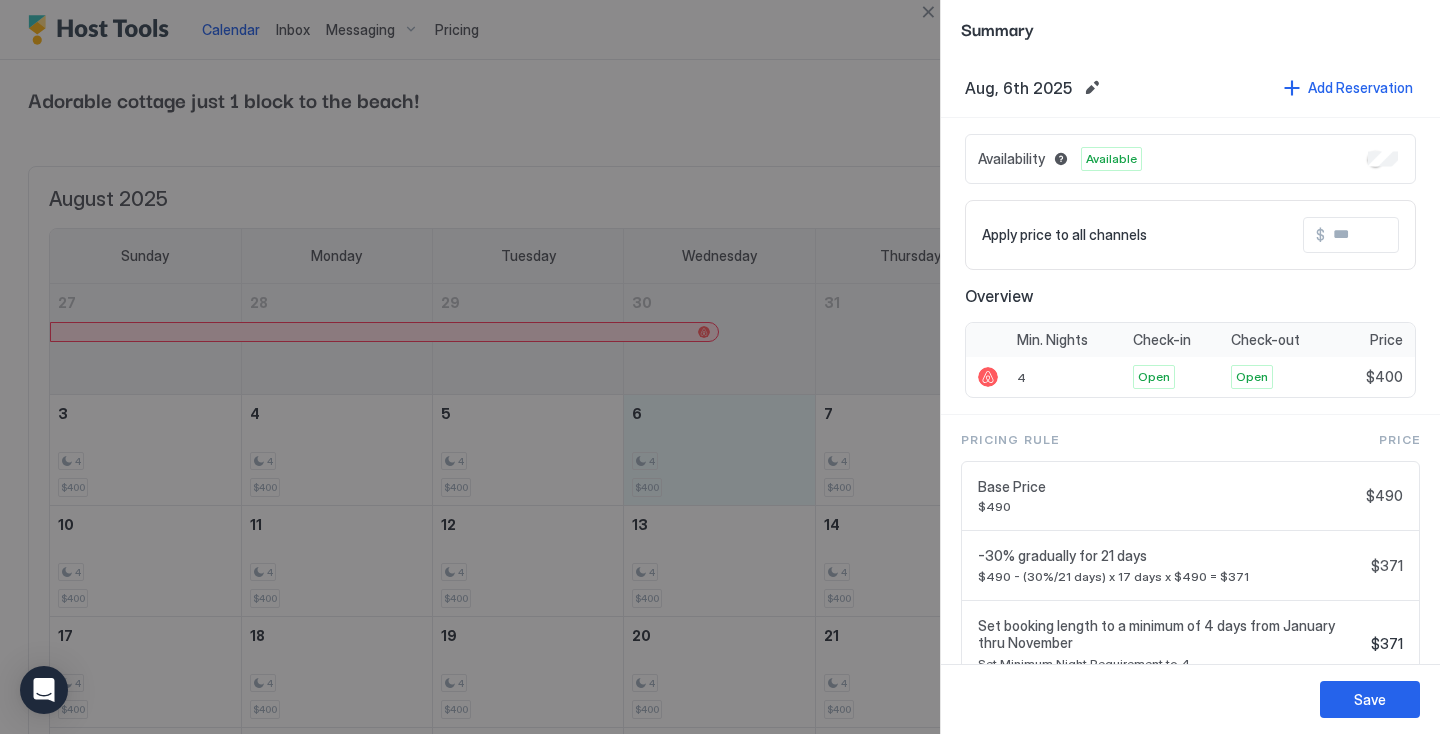 click at bounding box center (720, 367) 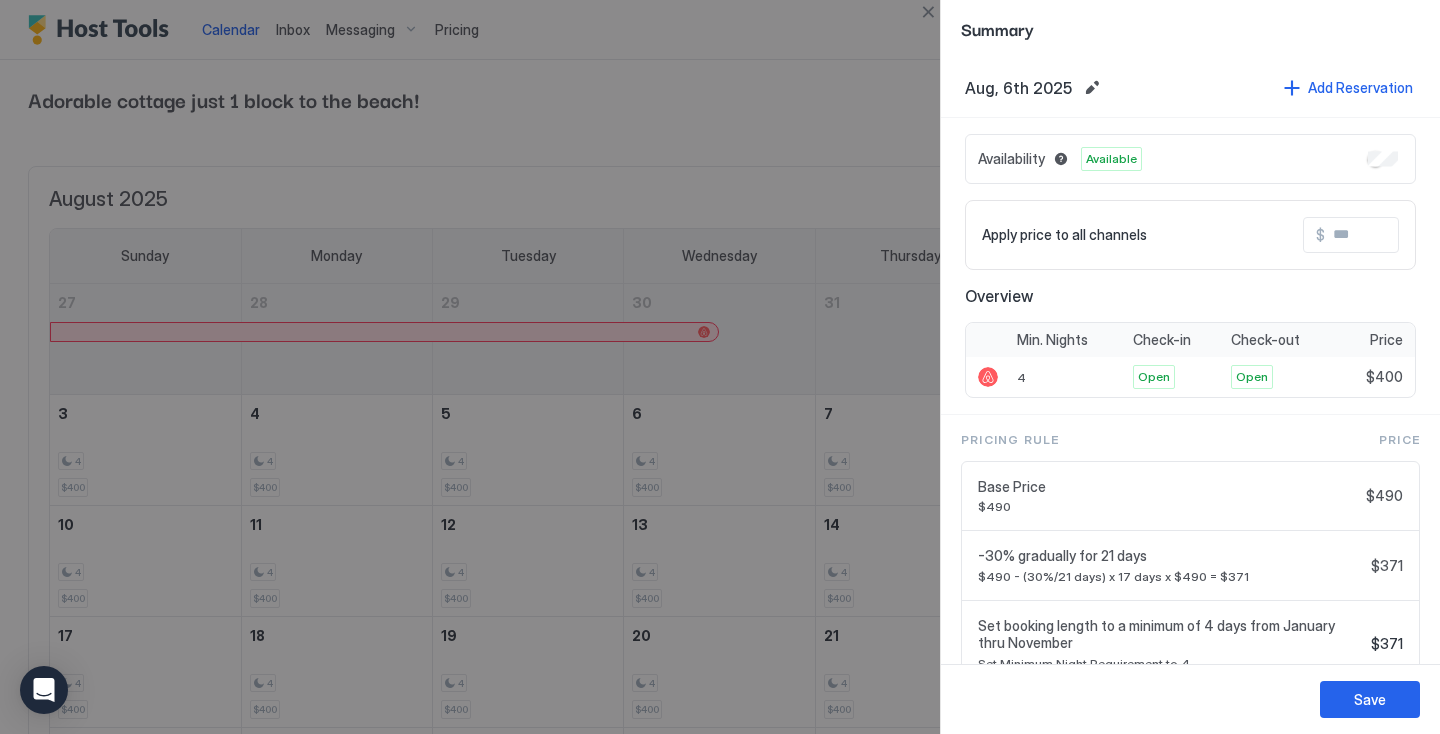 scroll, scrollTop: 0, scrollLeft: 0, axis: both 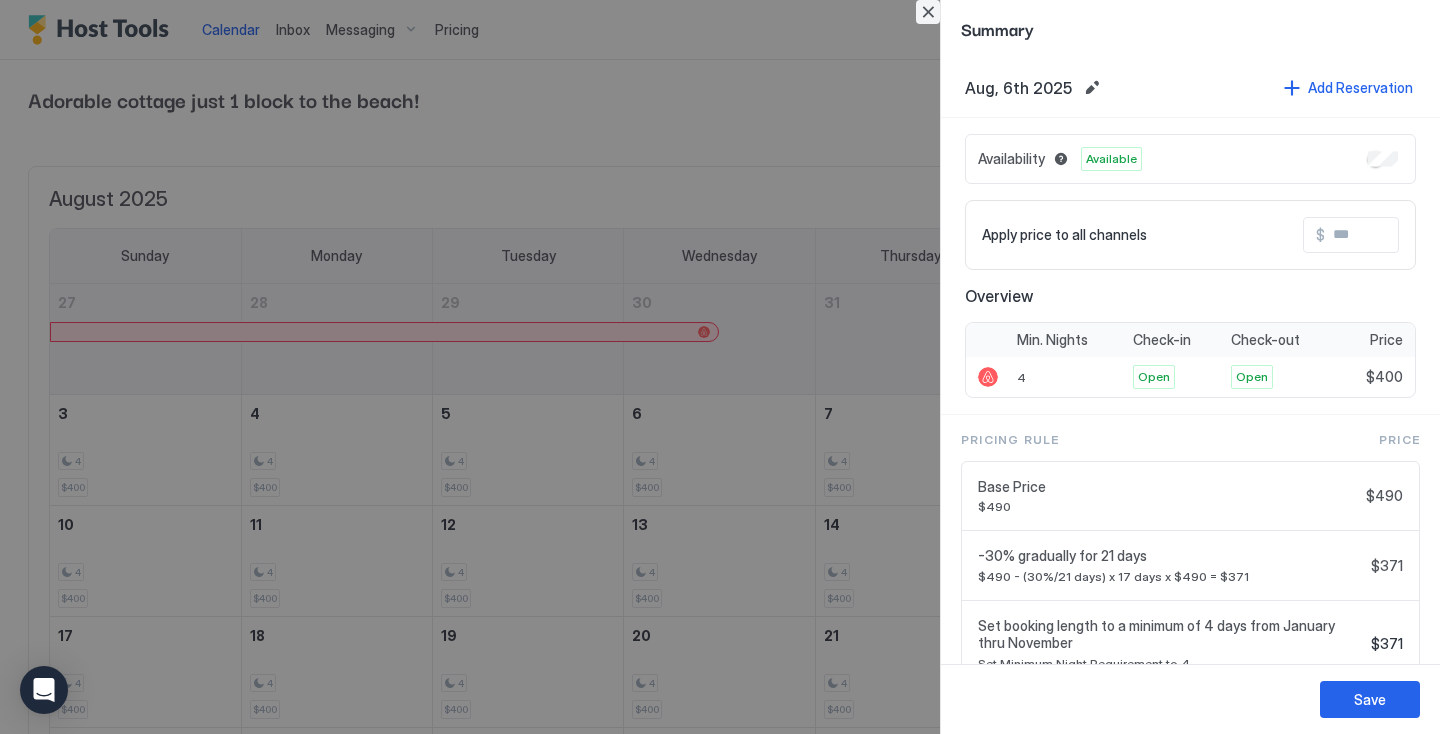 click at bounding box center (928, 12) 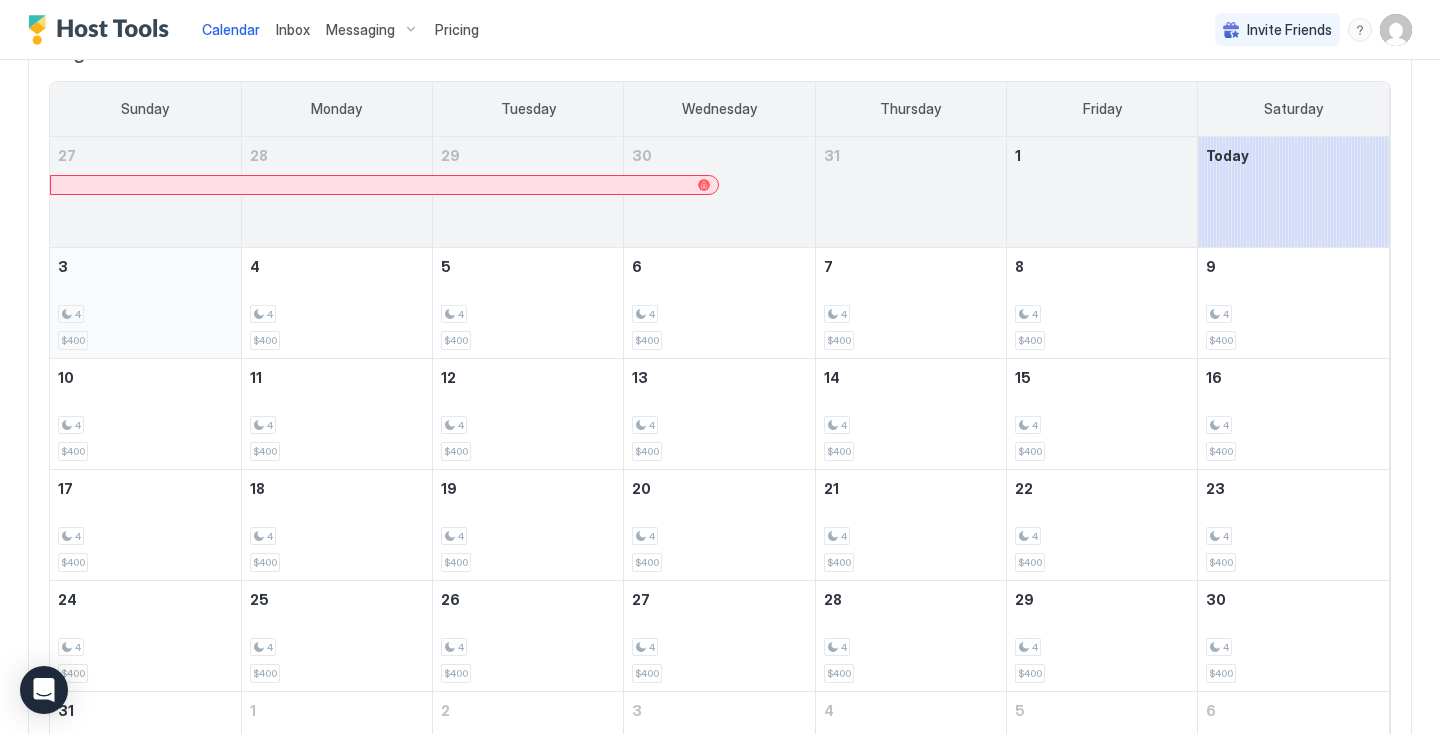 scroll, scrollTop: 156, scrollLeft: 0, axis: vertical 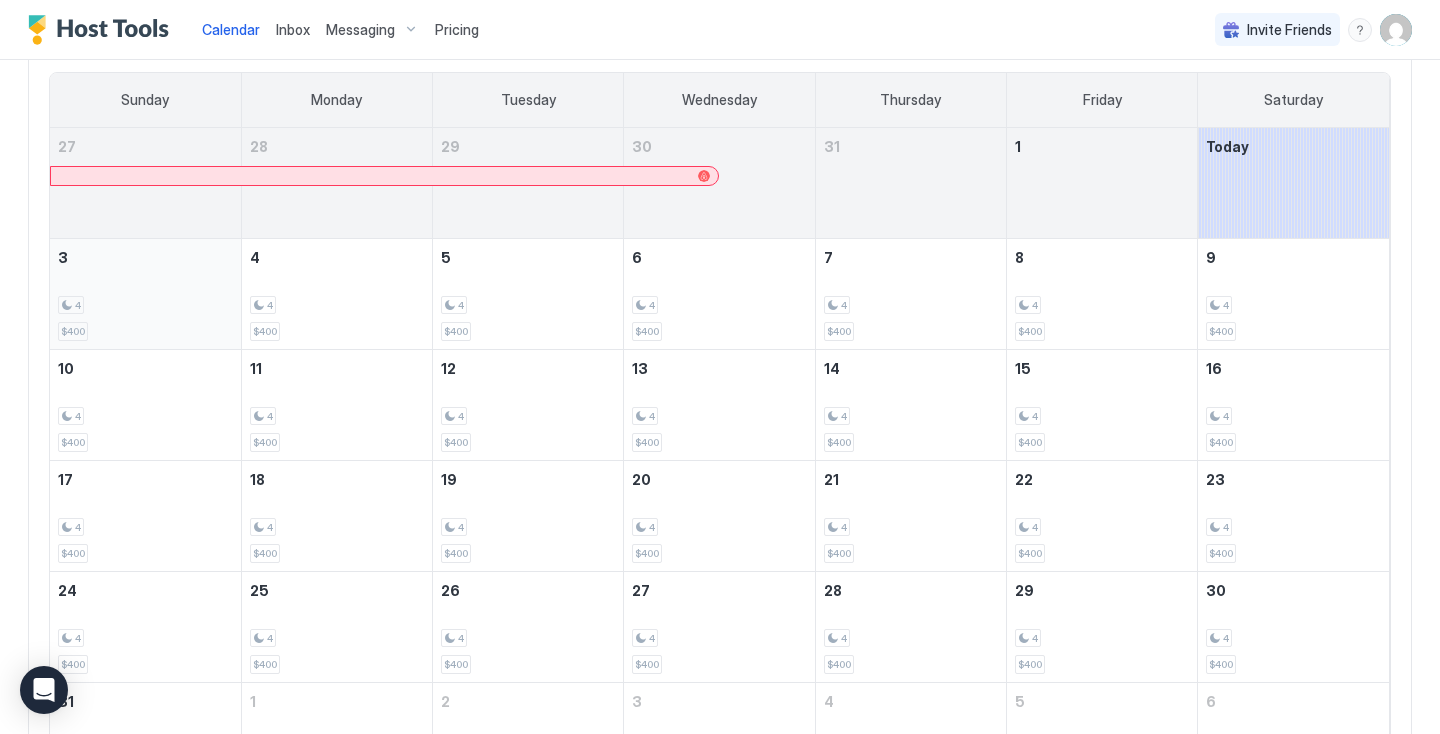 click on "4" at bounding box center [145, 305] 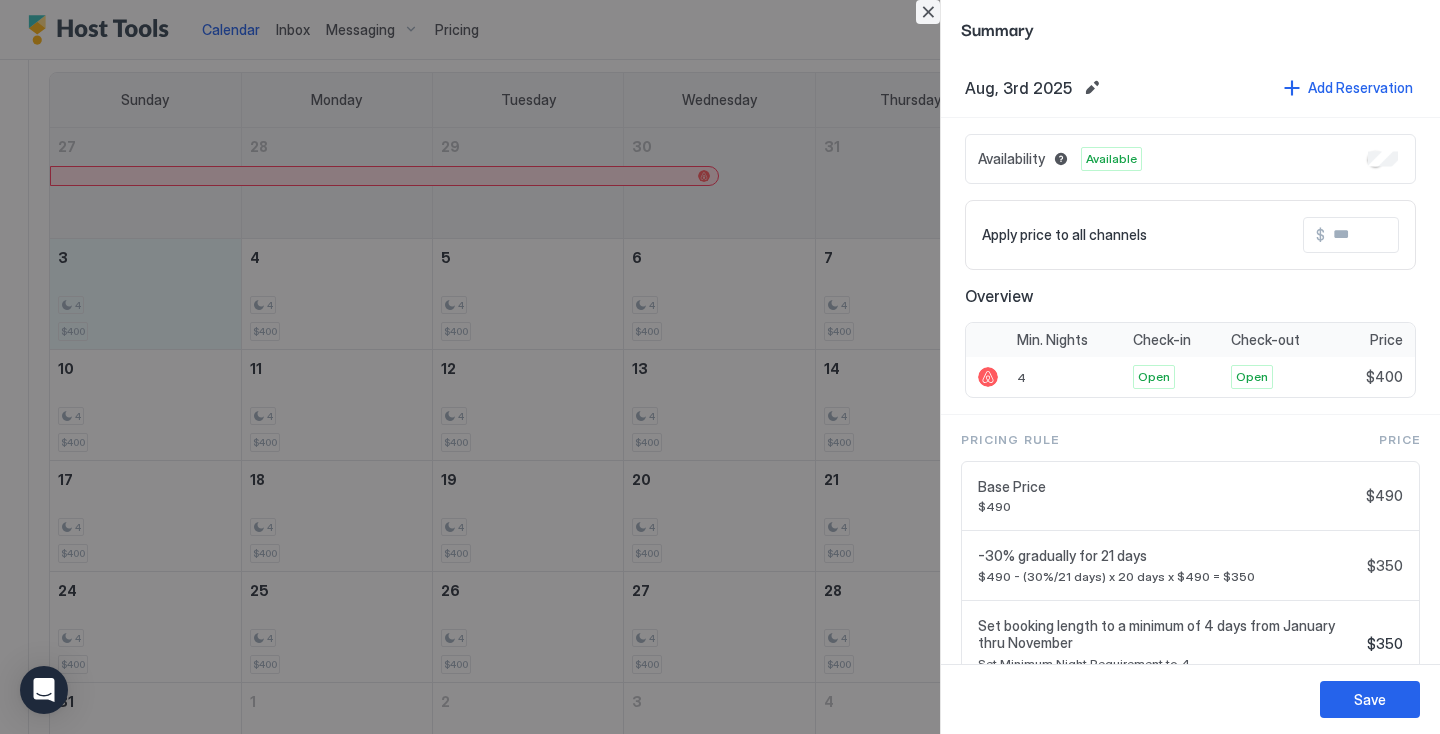 click at bounding box center (928, 12) 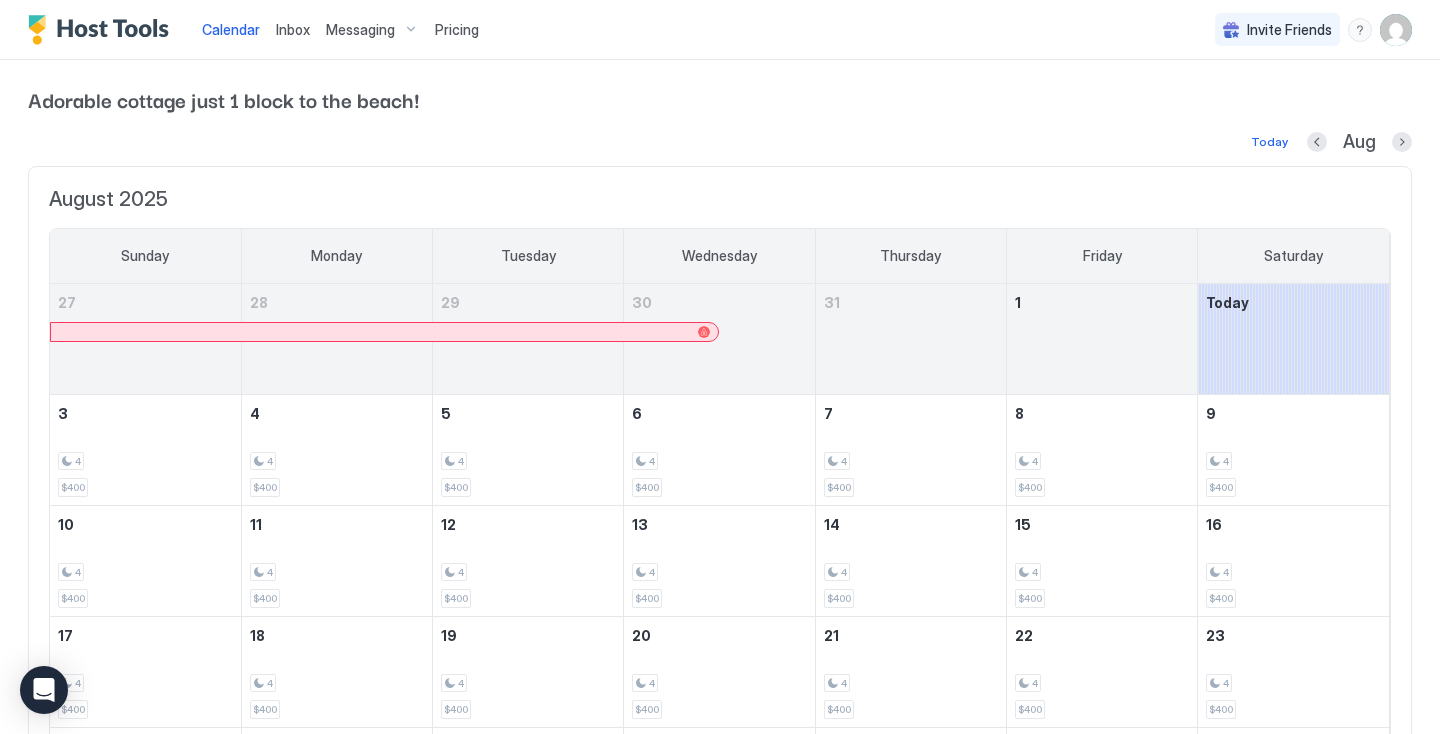 scroll, scrollTop: 0, scrollLeft: 0, axis: both 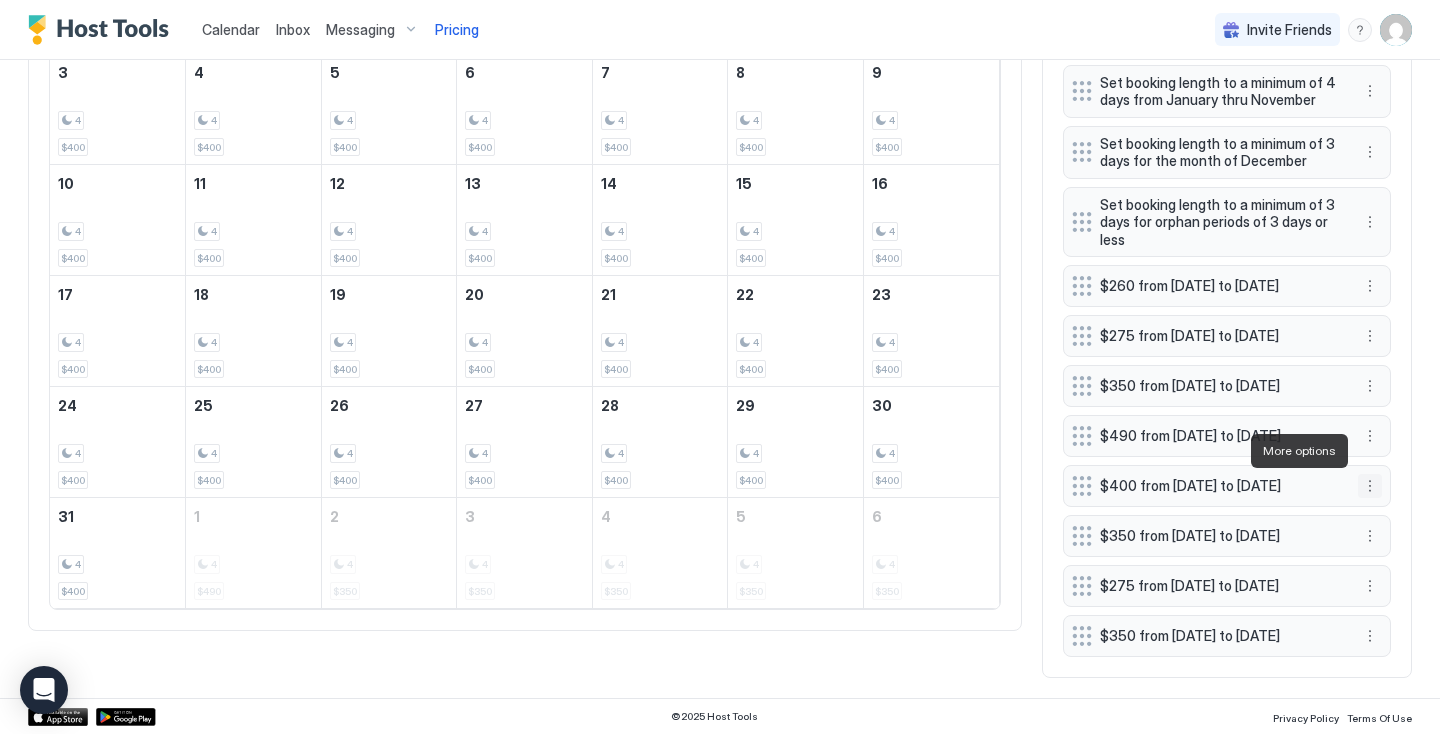 click at bounding box center [1370, 486] 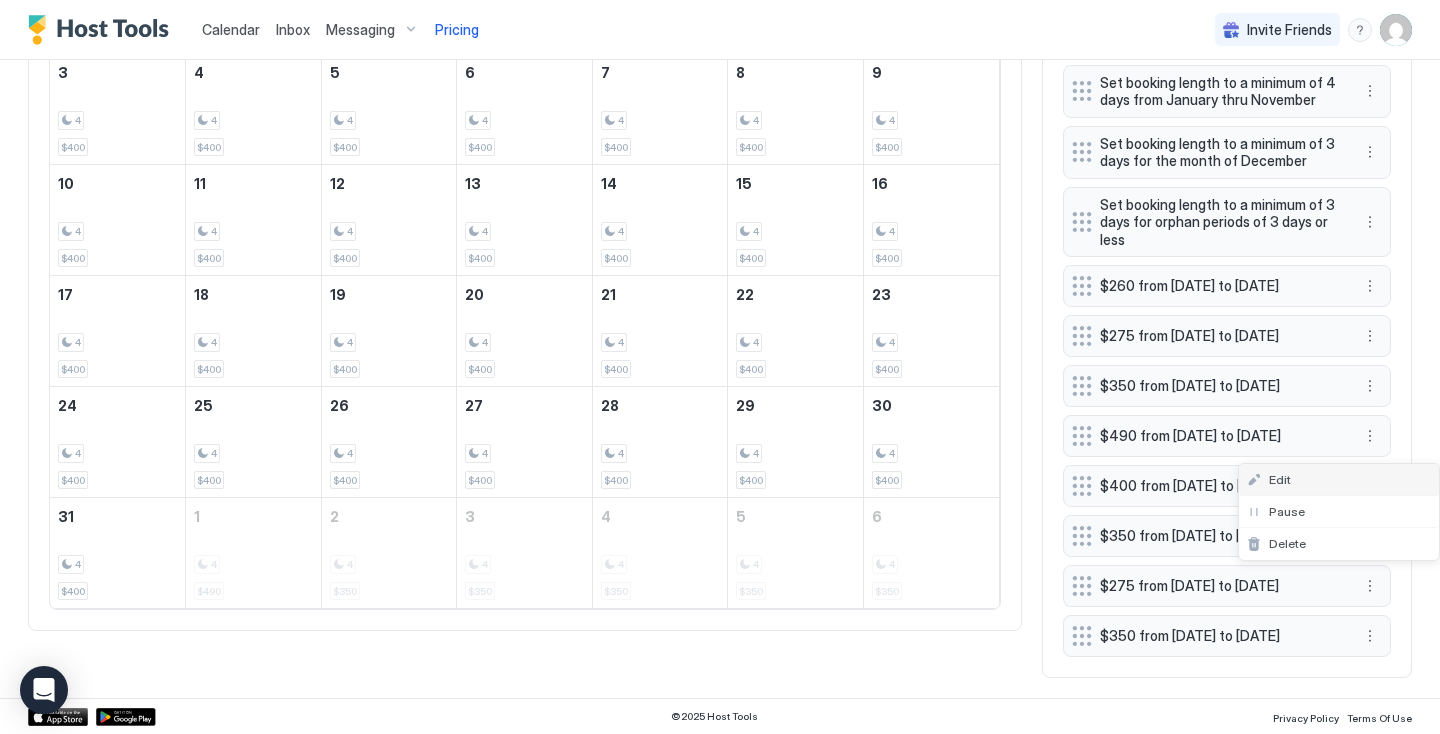 click on "Edit" at bounding box center [1280, 479] 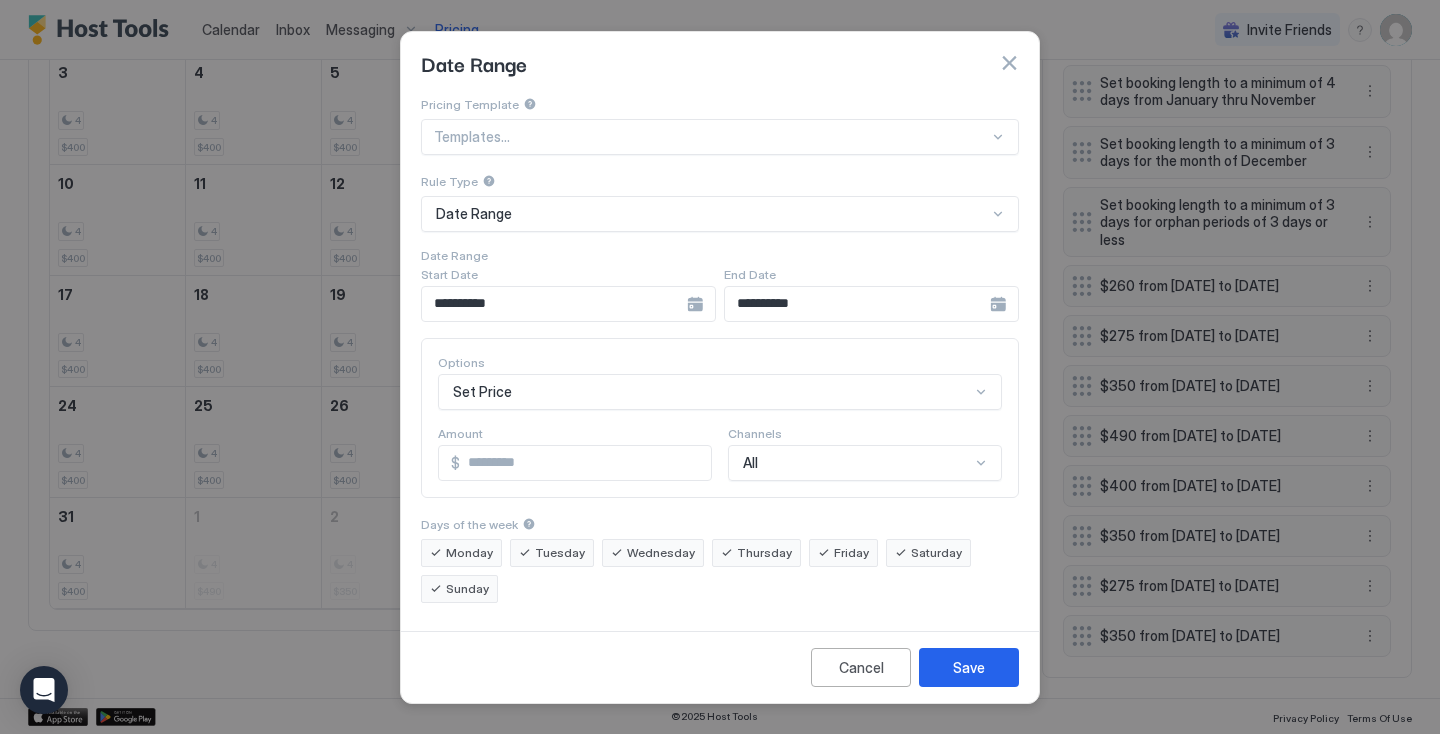 click on "***" at bounding box center (585, 463) 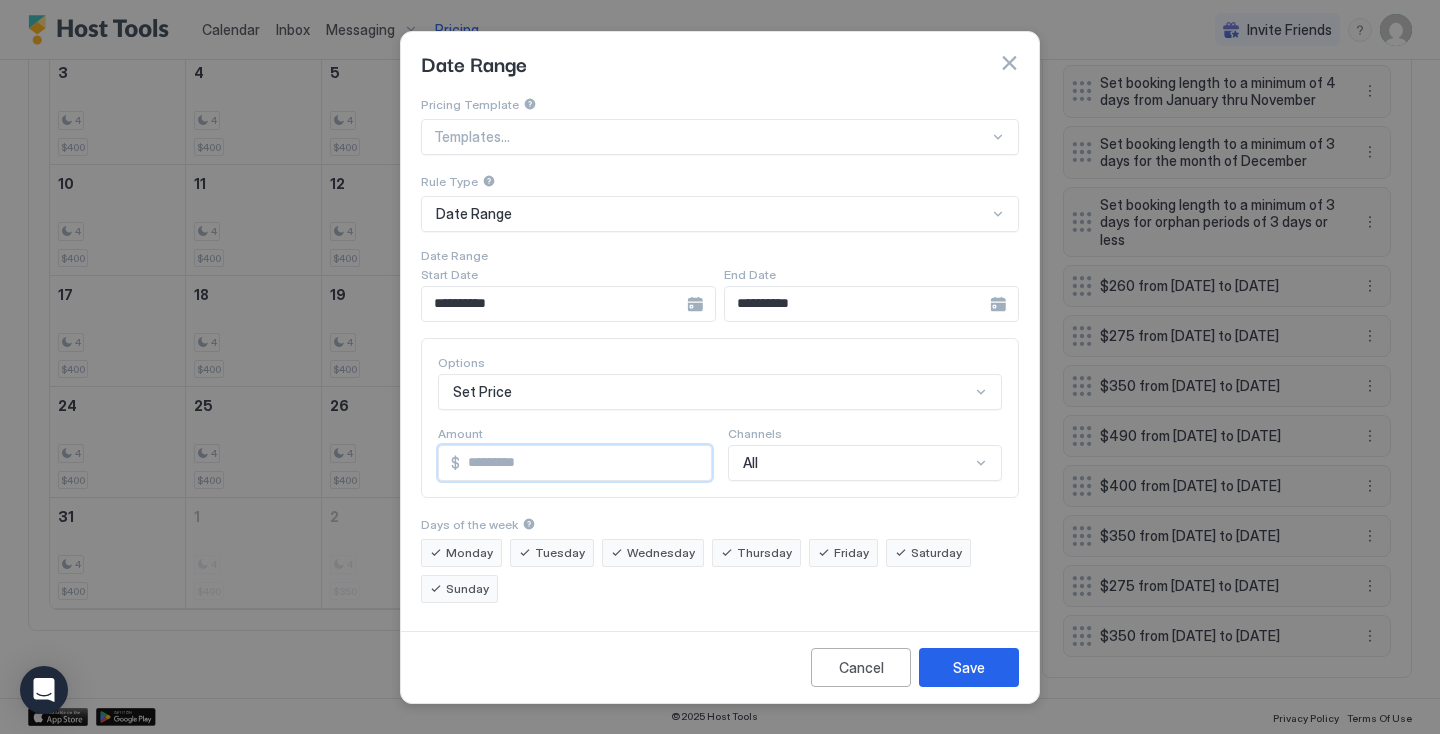 type on "*" 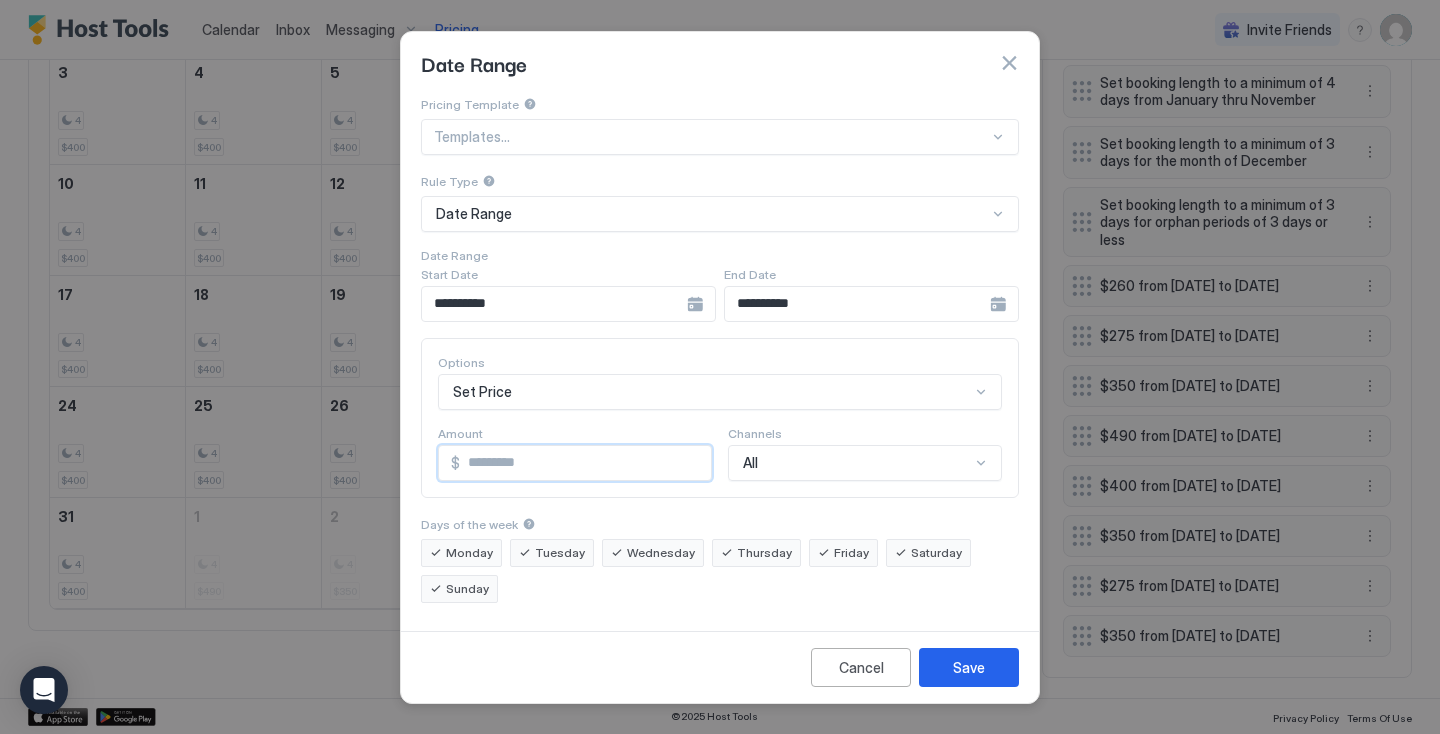 type on "***" 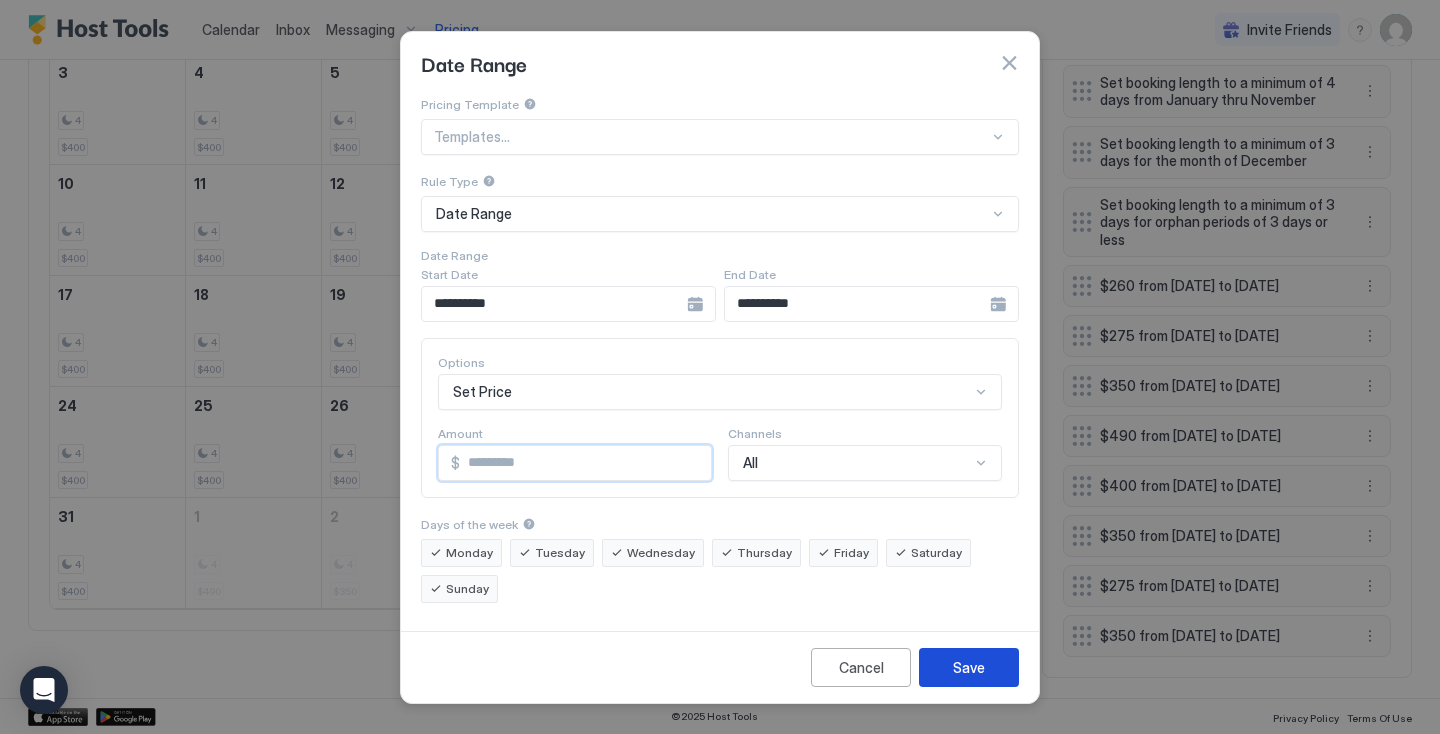 click on "Save" at bounding box center (969, 667) 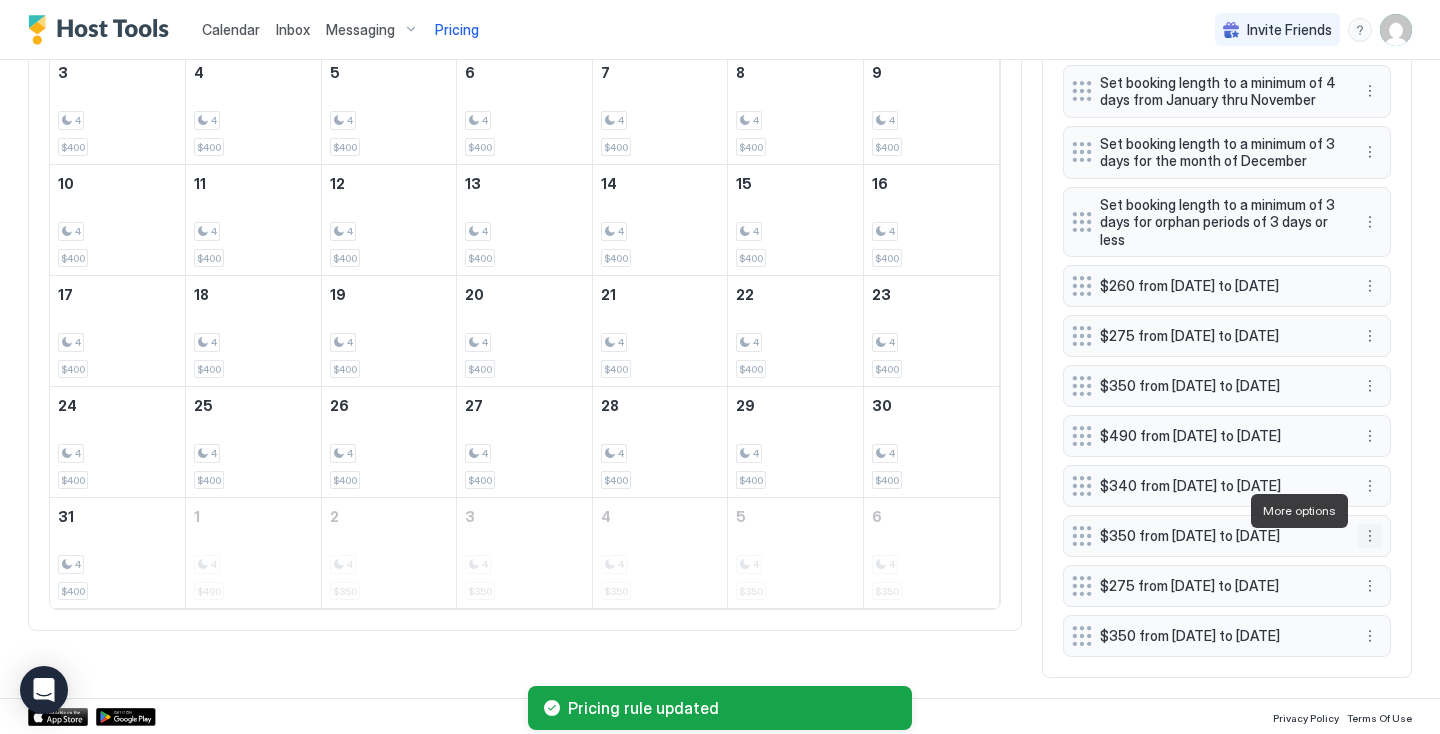 click at bounding box center [1370, 536] 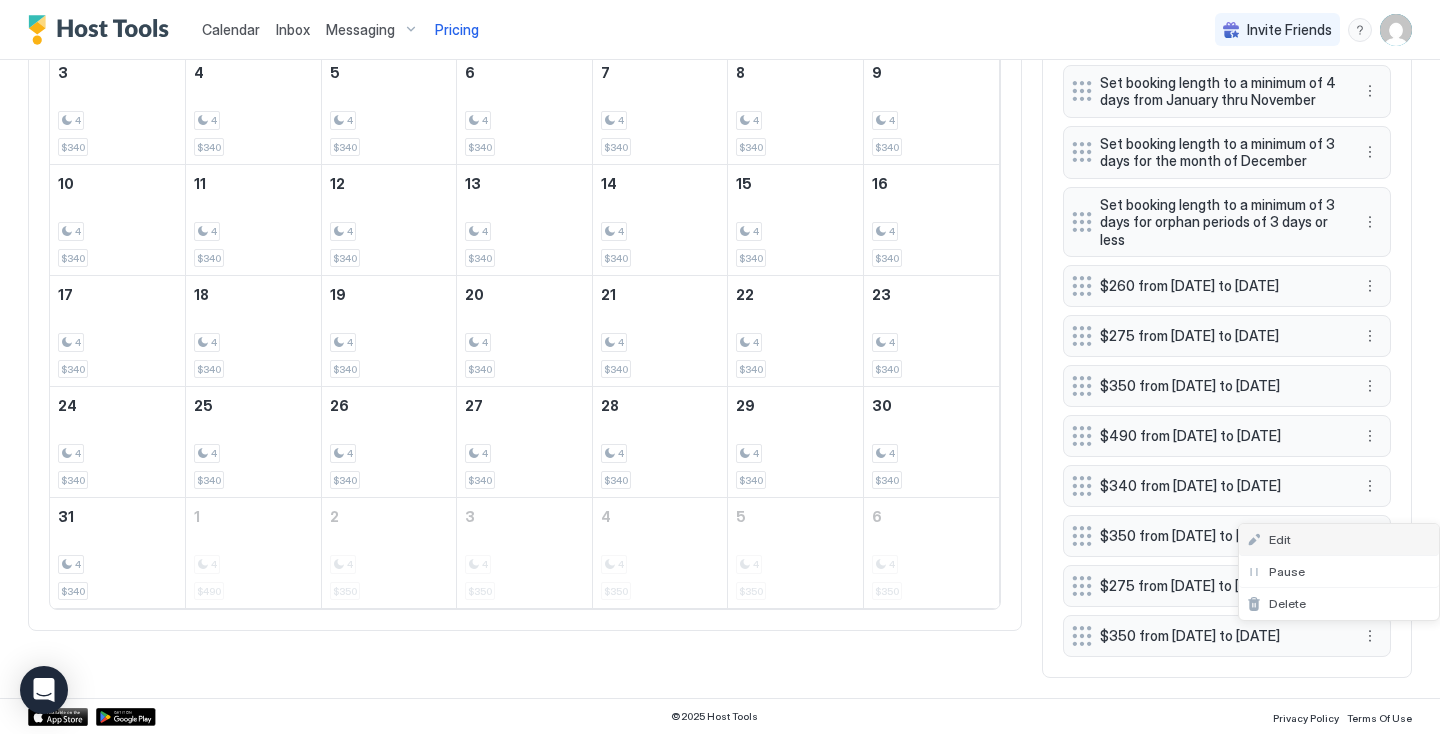 click on "Edit" at bounding box center (1280, 539) 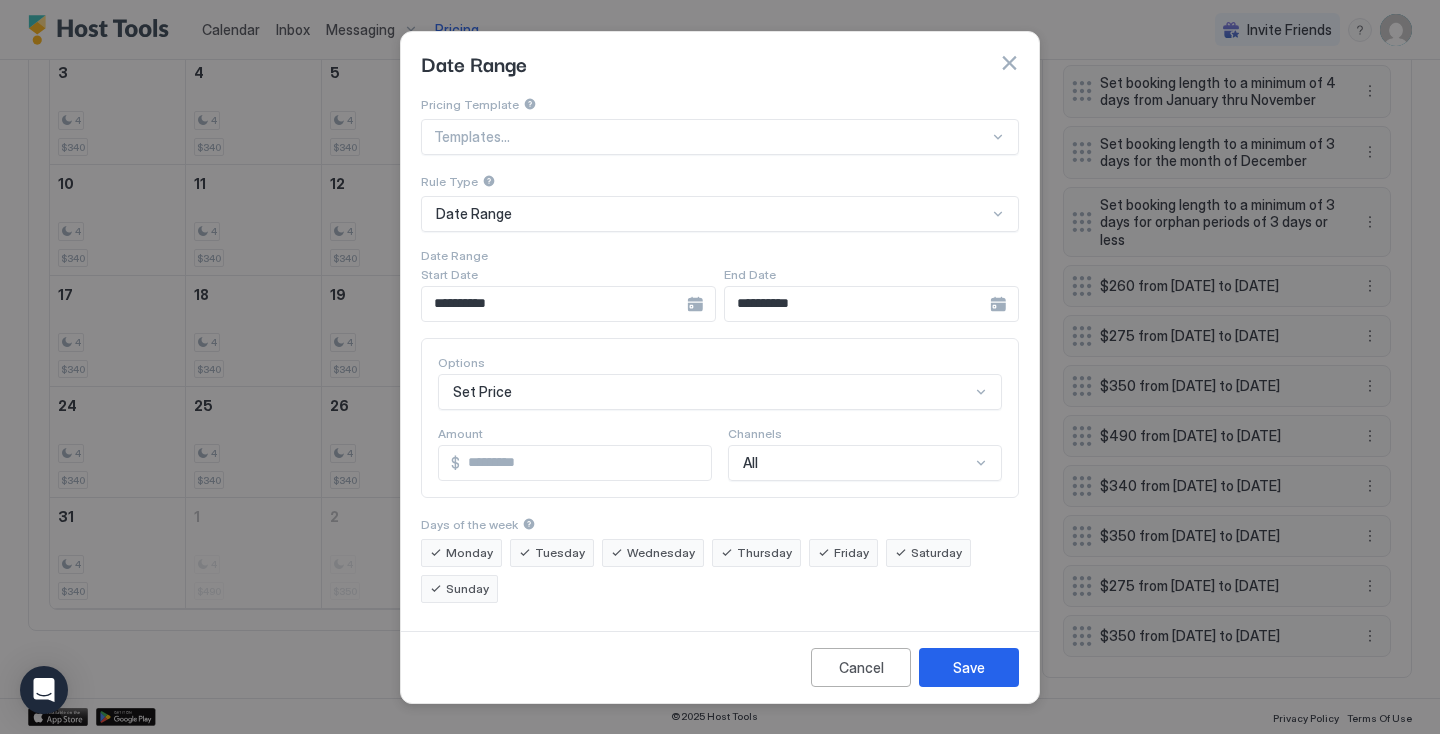 click on "***" at bounding box center (585, 463) 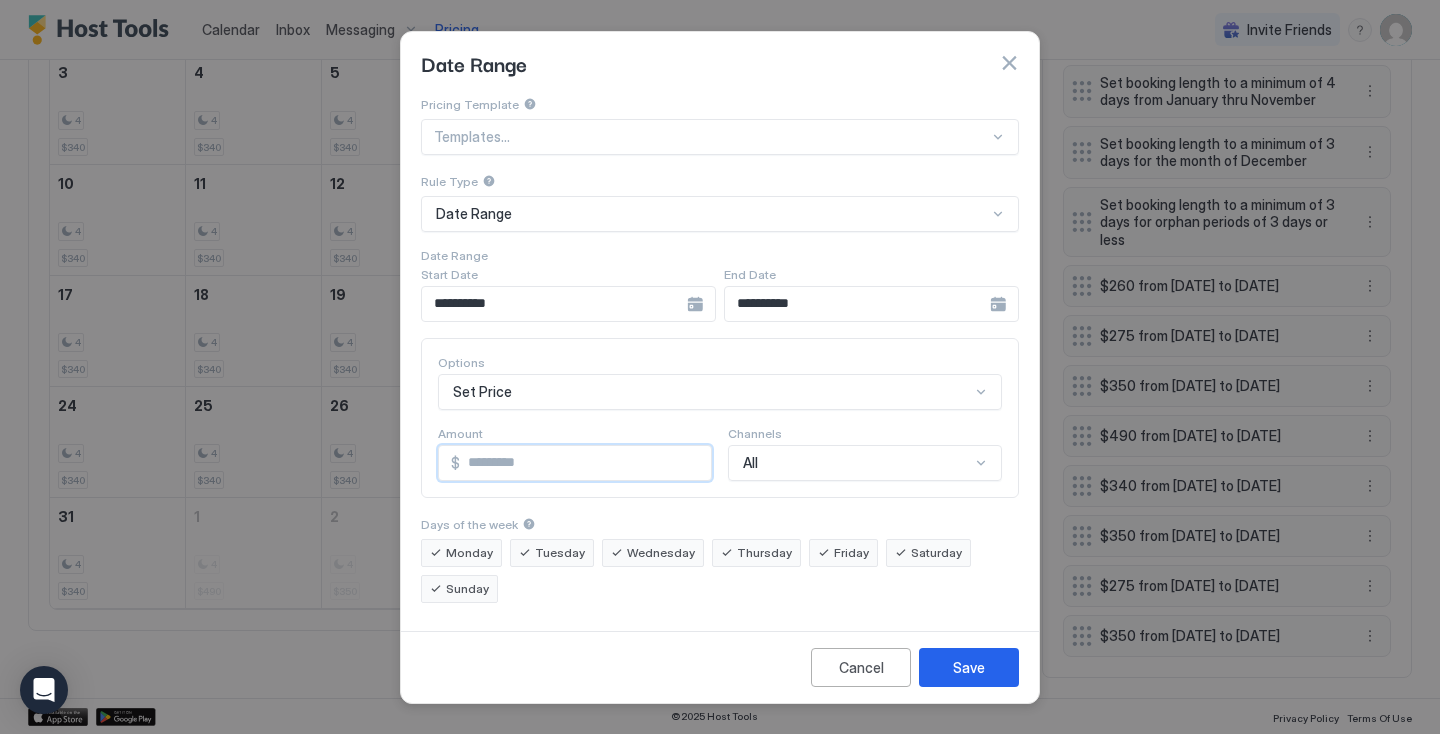 type on "***" 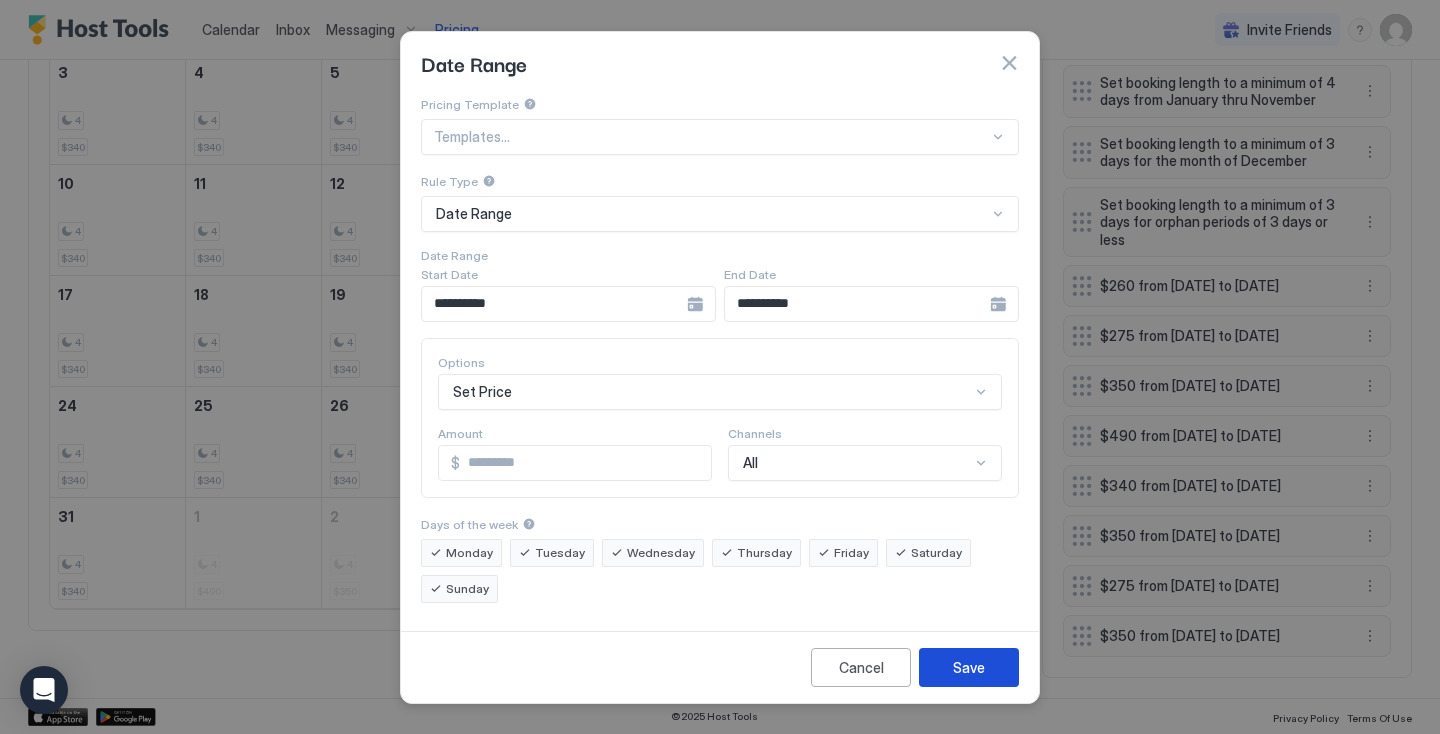 click on "Save" at bounding box center (969, 667) 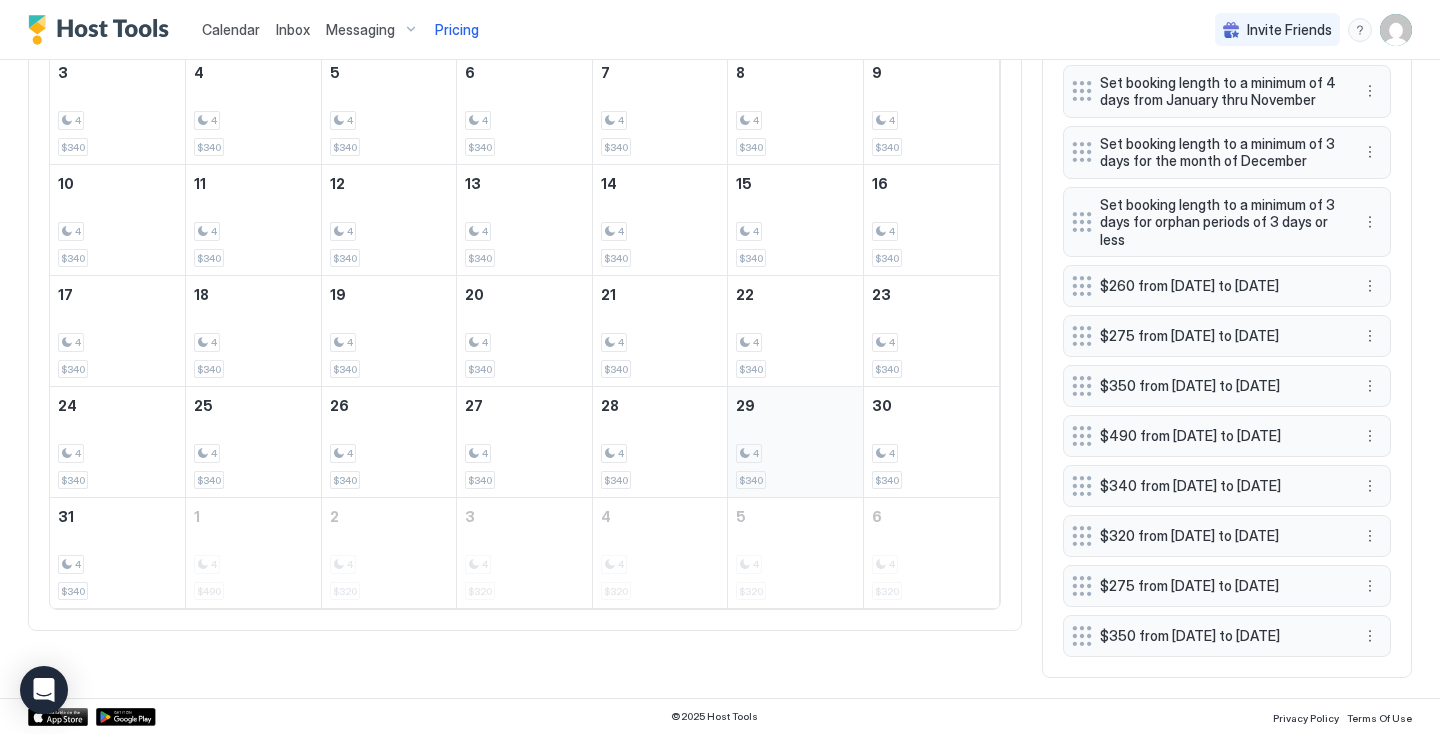 scroll, scrollTop: 916, scrollLeft: 0, axis: vertical 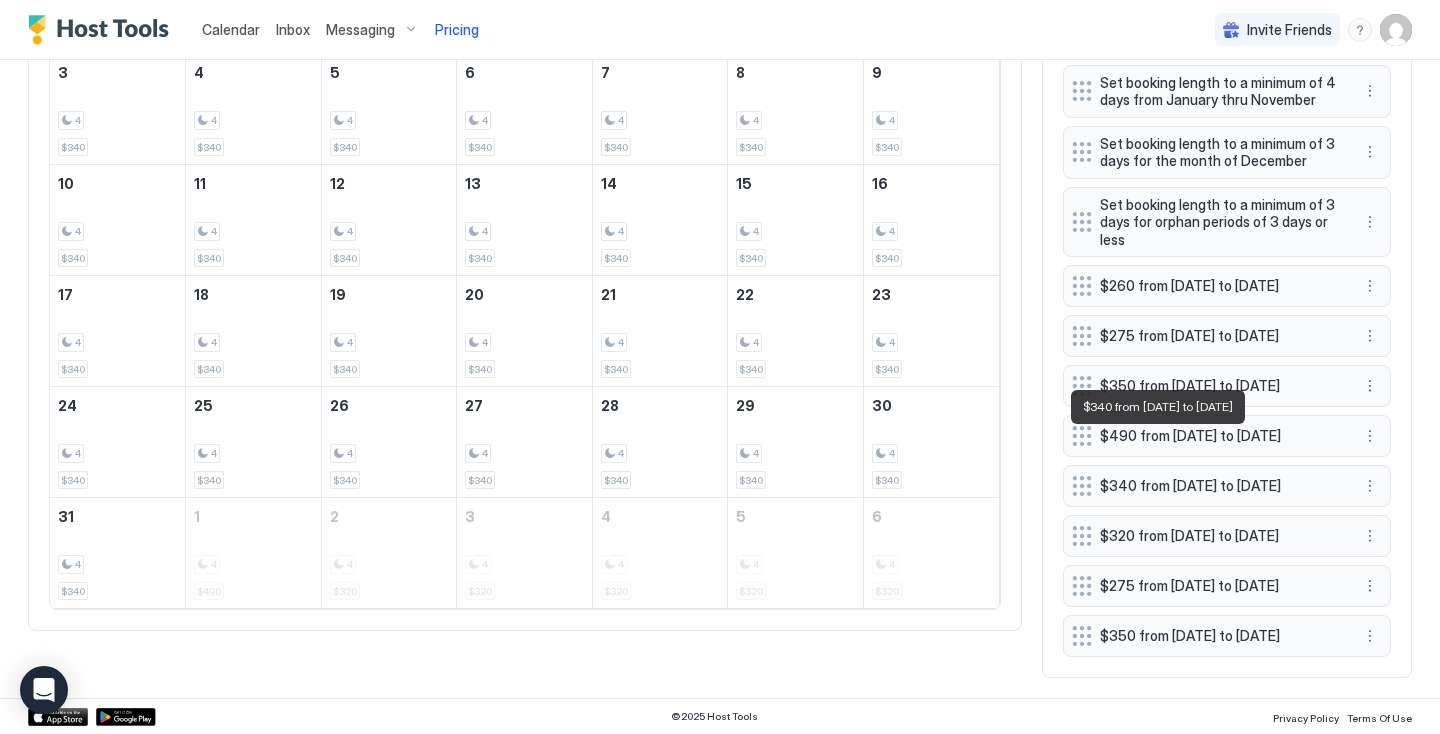 click on "$340 from [DATE] to [DATE]" at bounding box center [1219, 486] 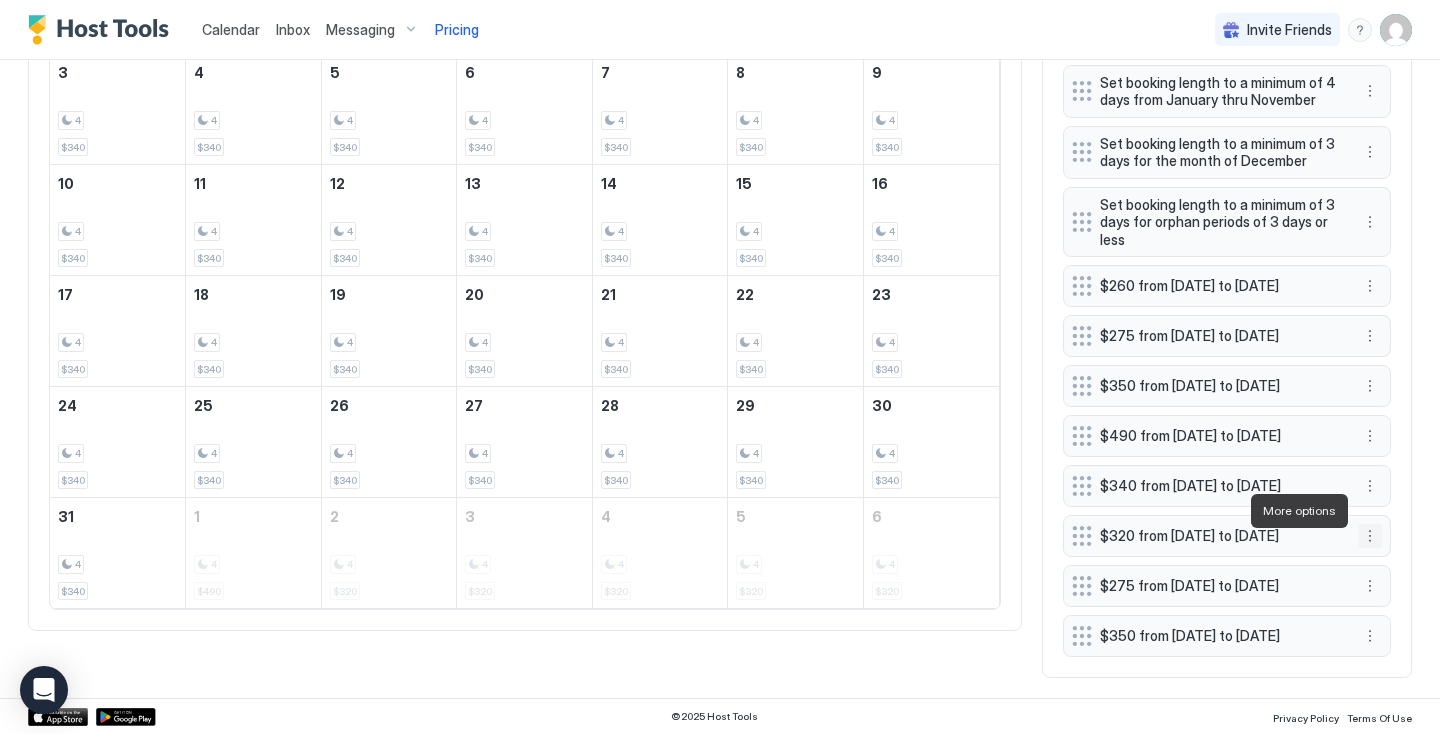click at bounding box center [1370, 536] 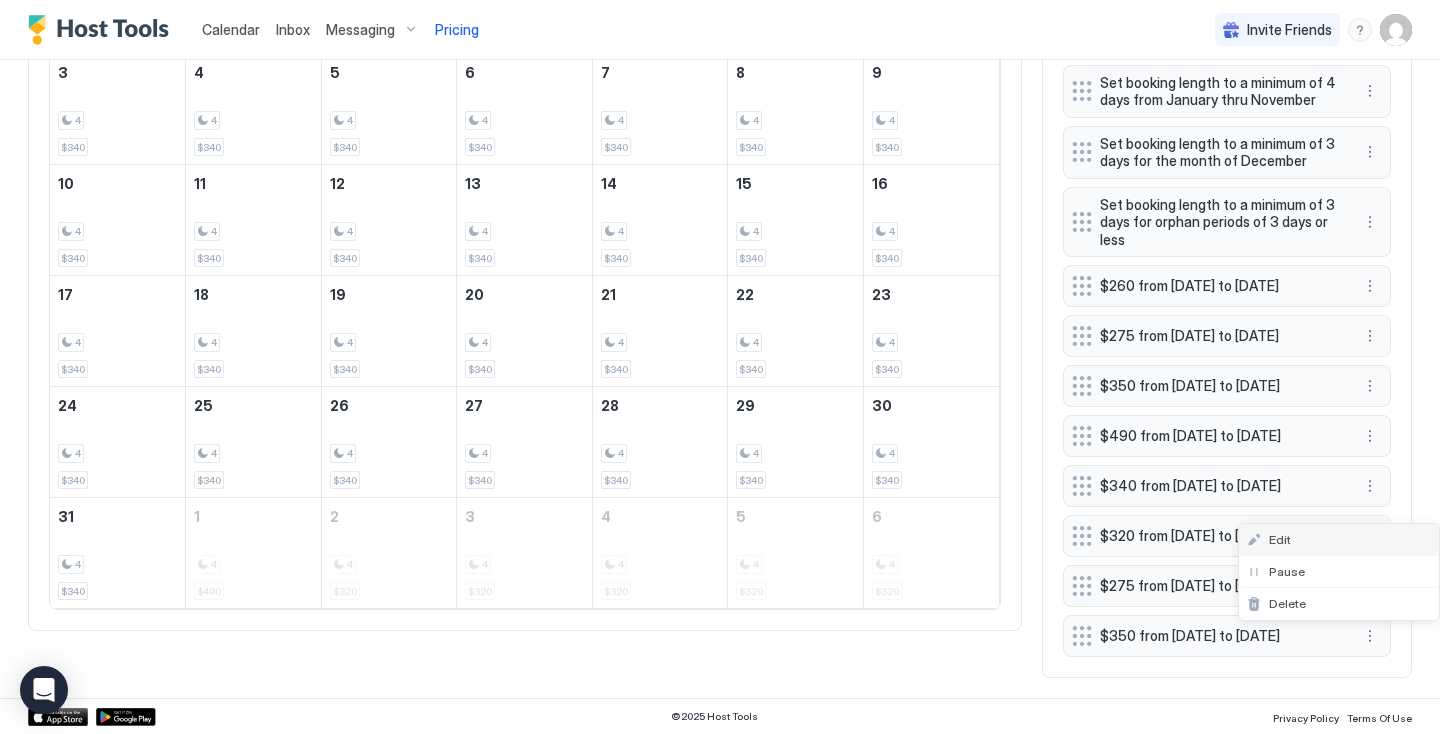 click on "Edit" at bounding box center (1339, 540) 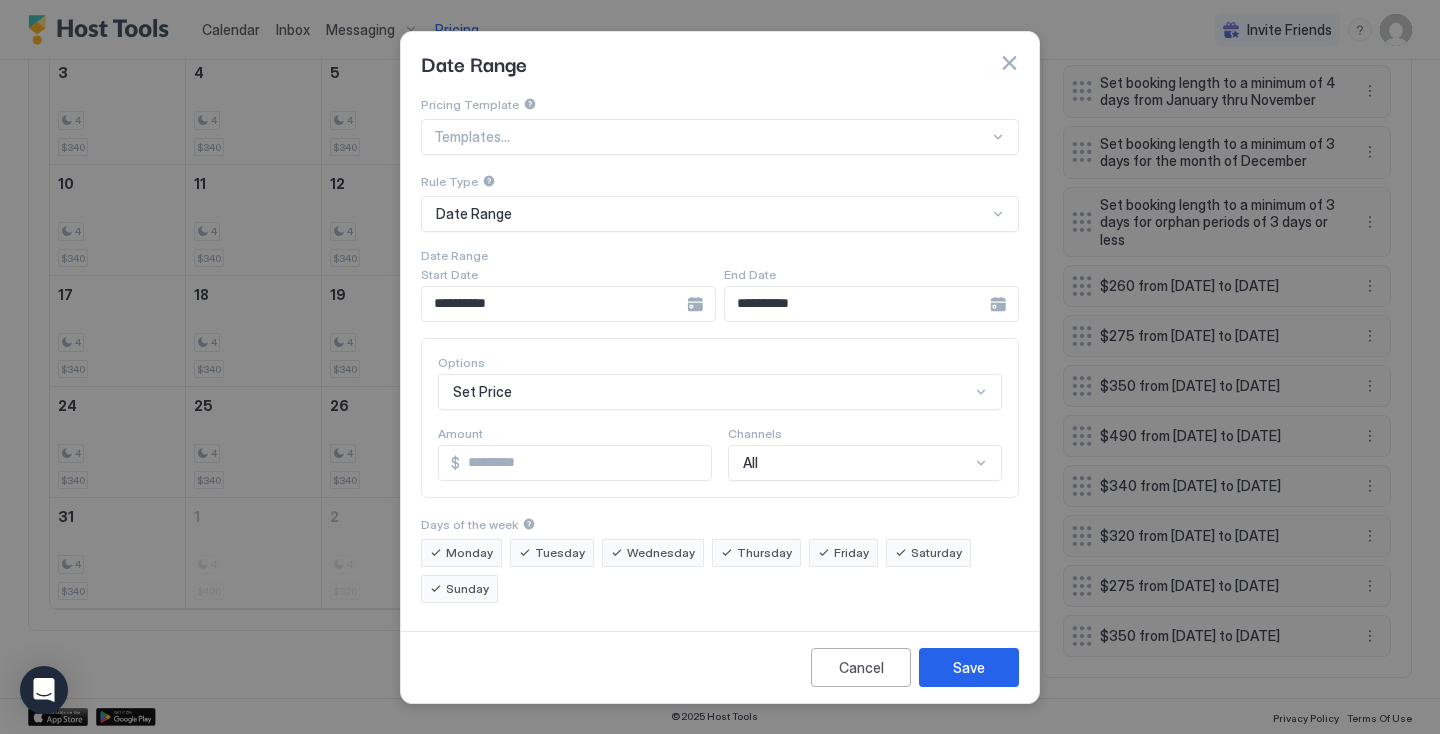 click on "***" at bounding box center (585, 463) 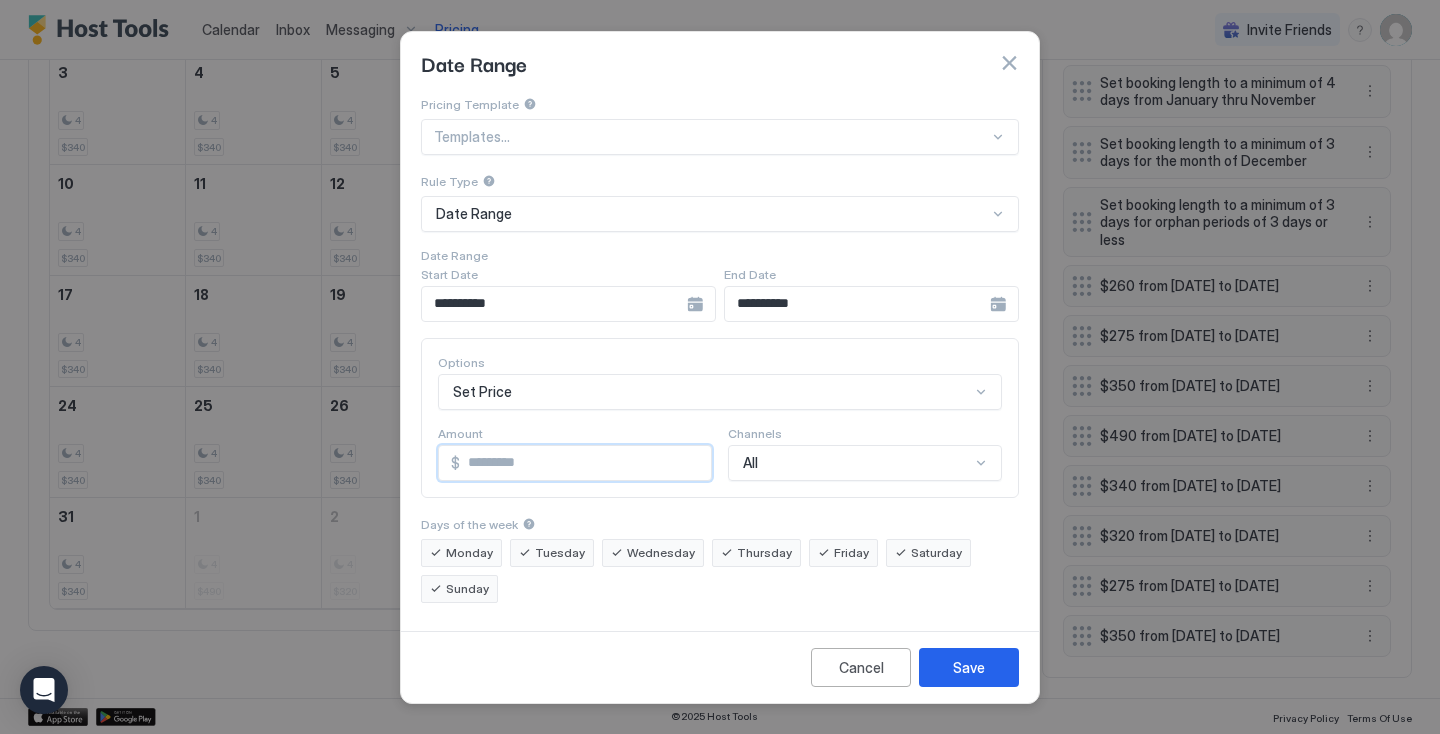 type on "***" 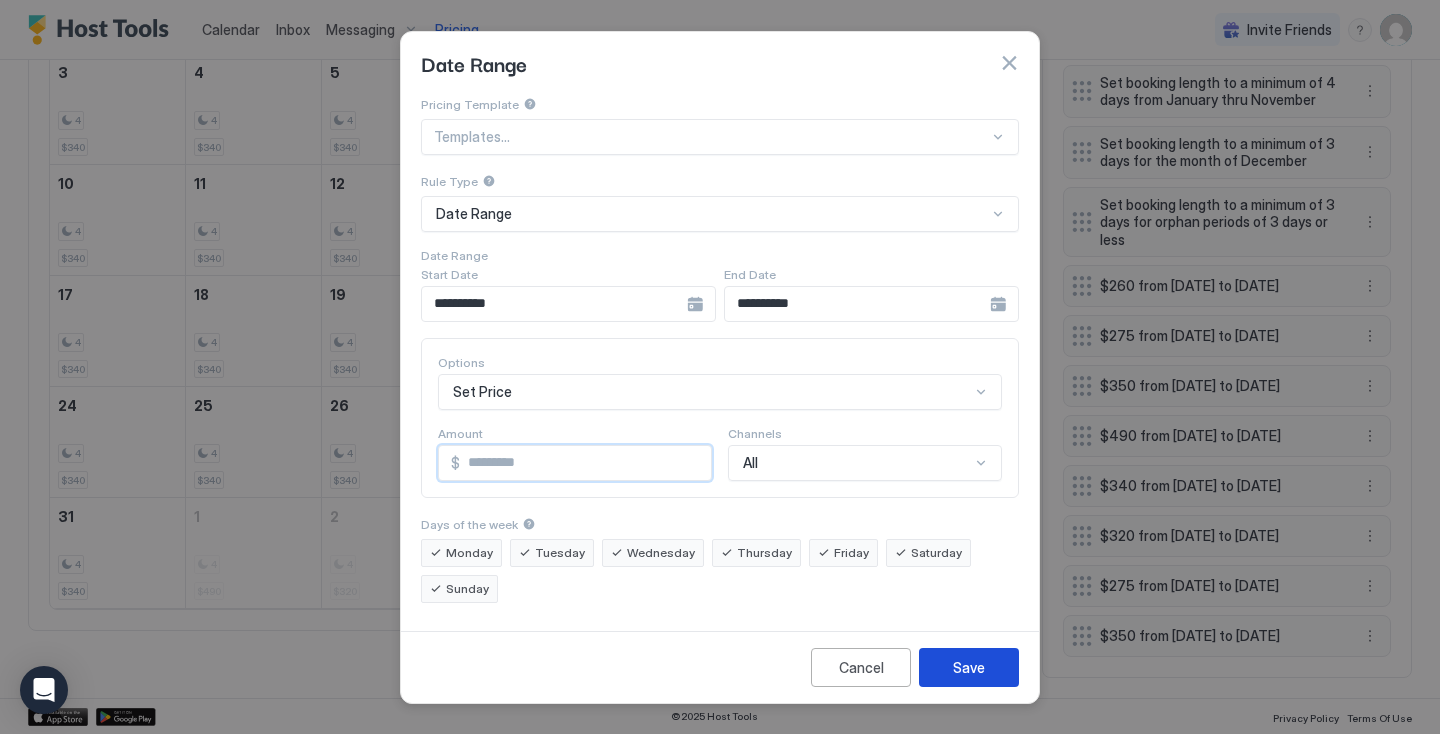 click on "Save" at bounding box center (969, 667) 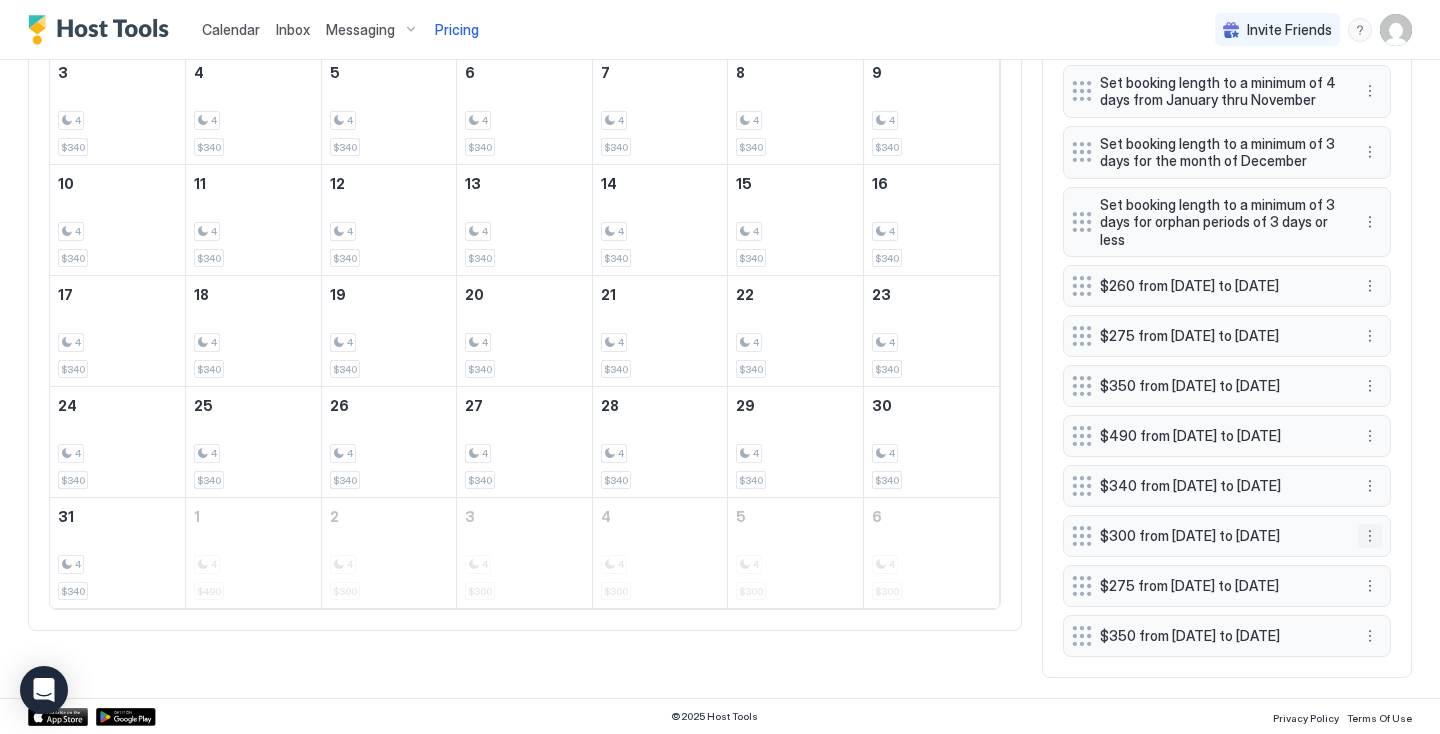 click at bounding box center (1370, 536) 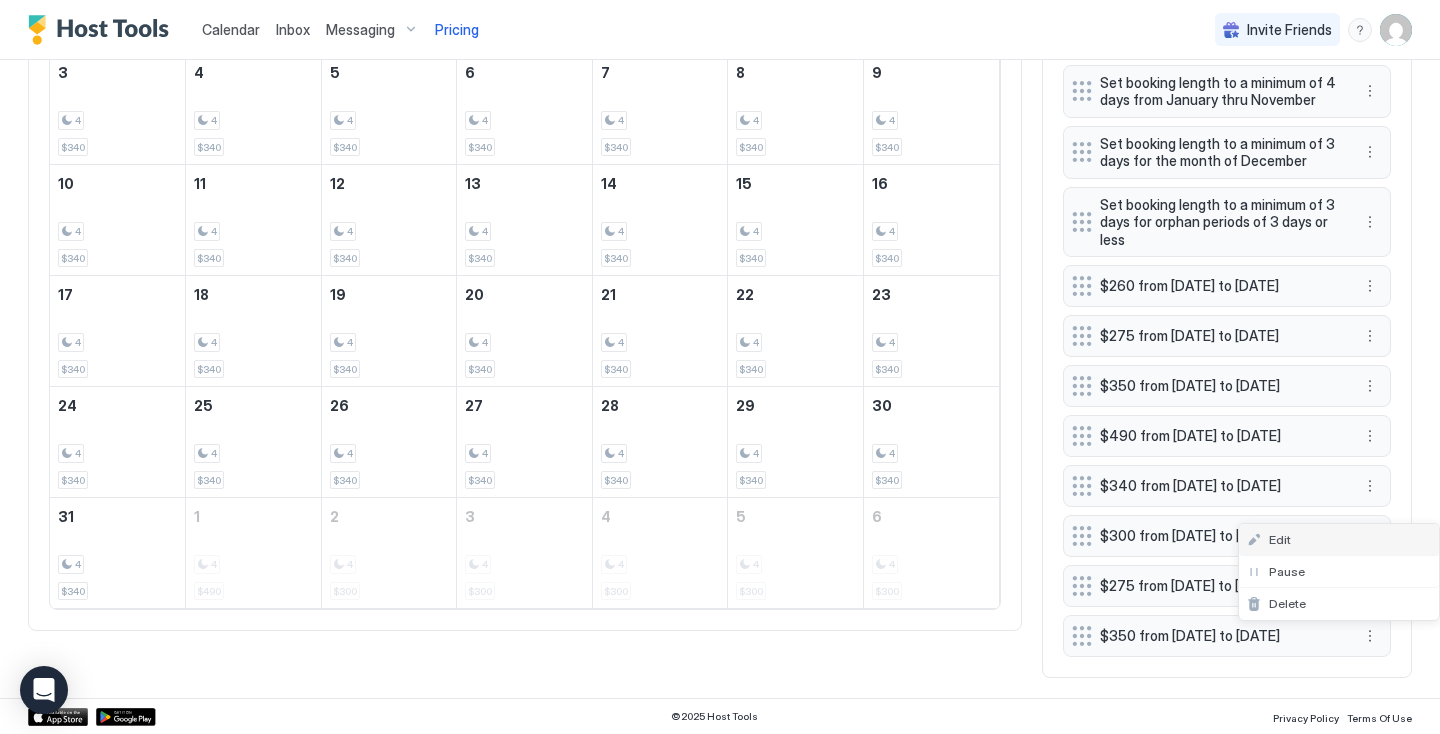 click on "Edit" at bounding box center [1339, 540] 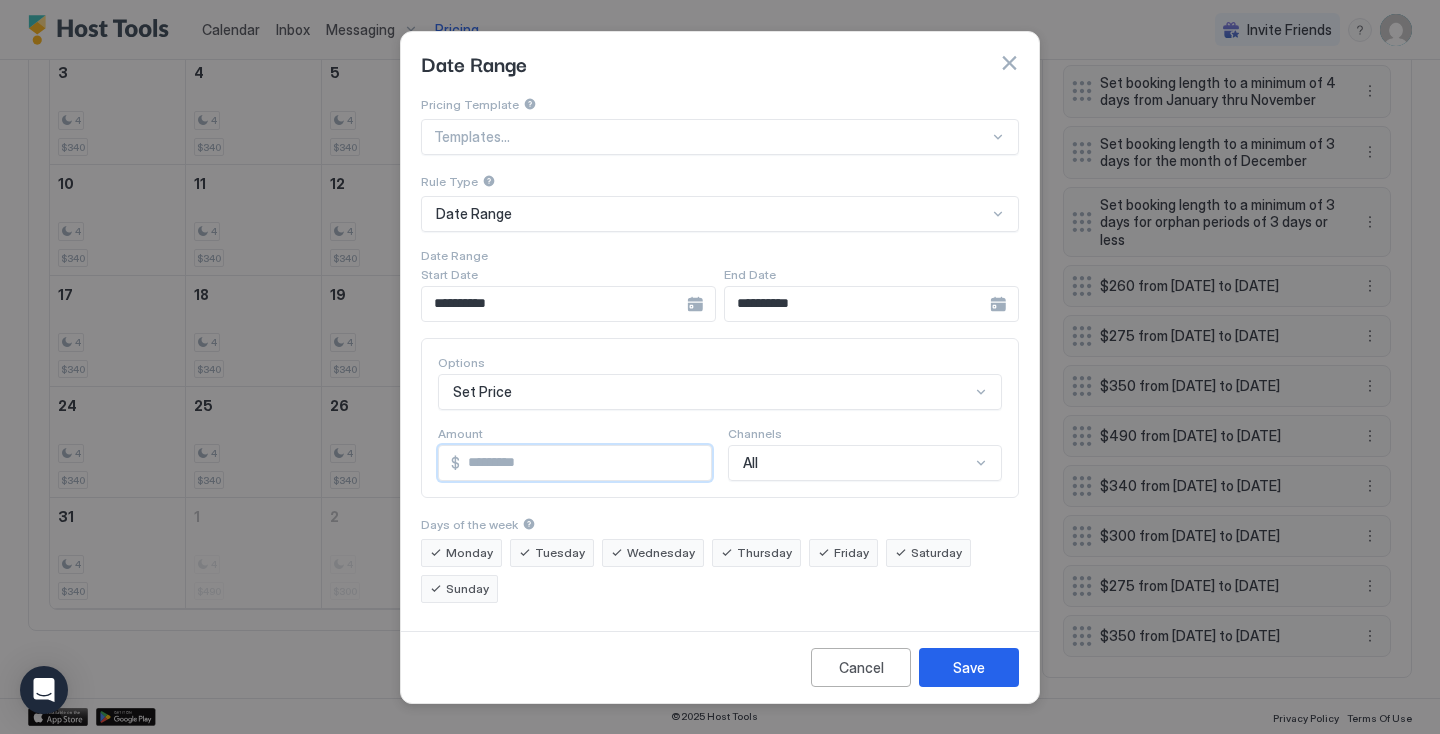 click on "***" at bounding box center [585, 463] 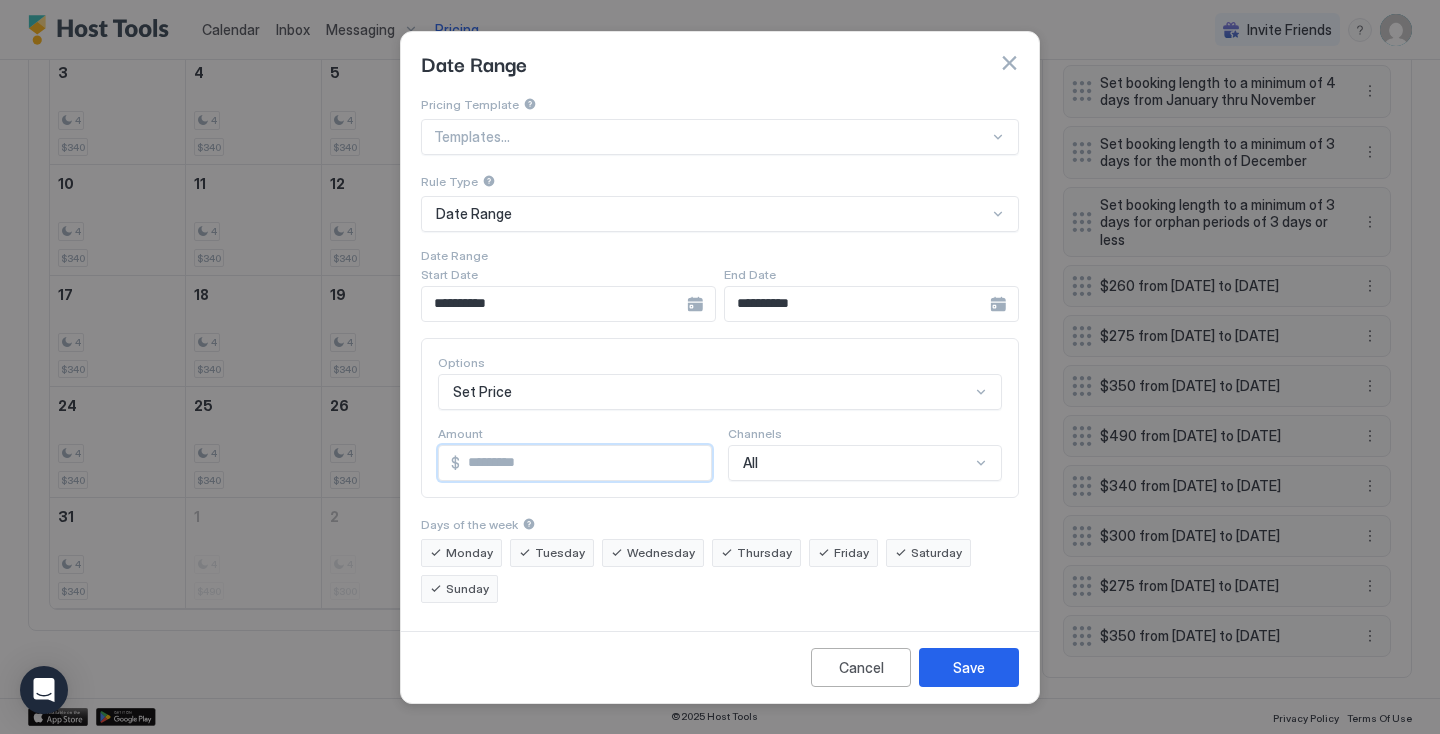 type on "***" 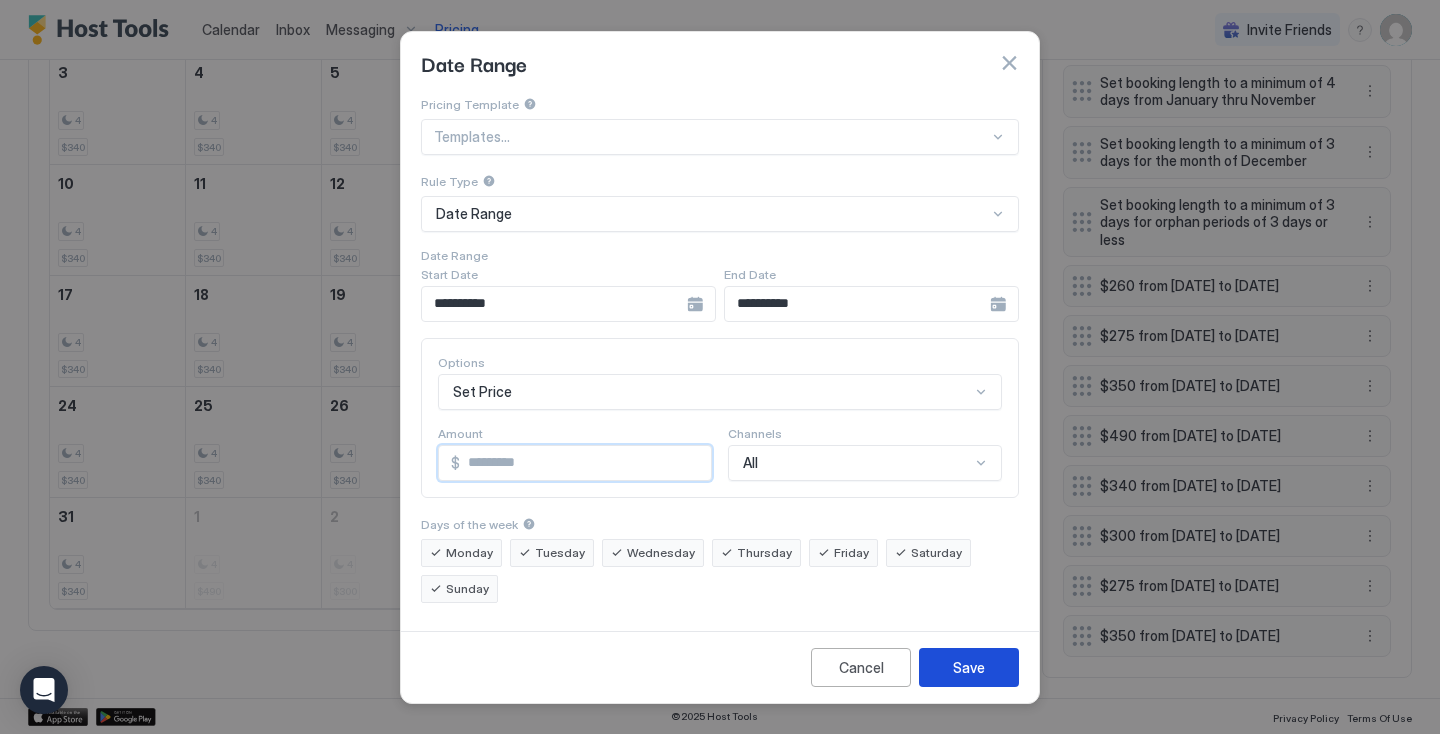 click on "Save" at bounding box center [969, 667] 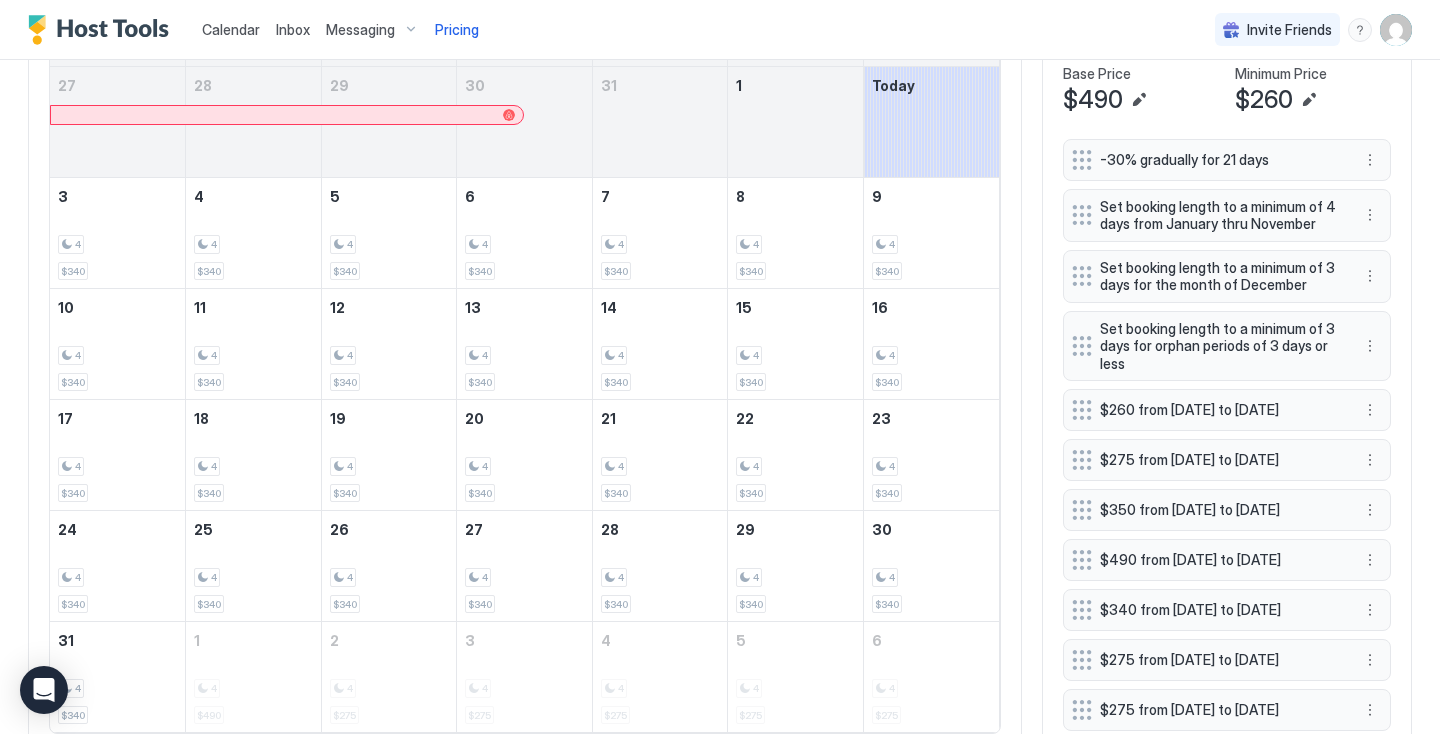 scroll, scrollTop: 725, scrollLeft: 0, axis: vertical 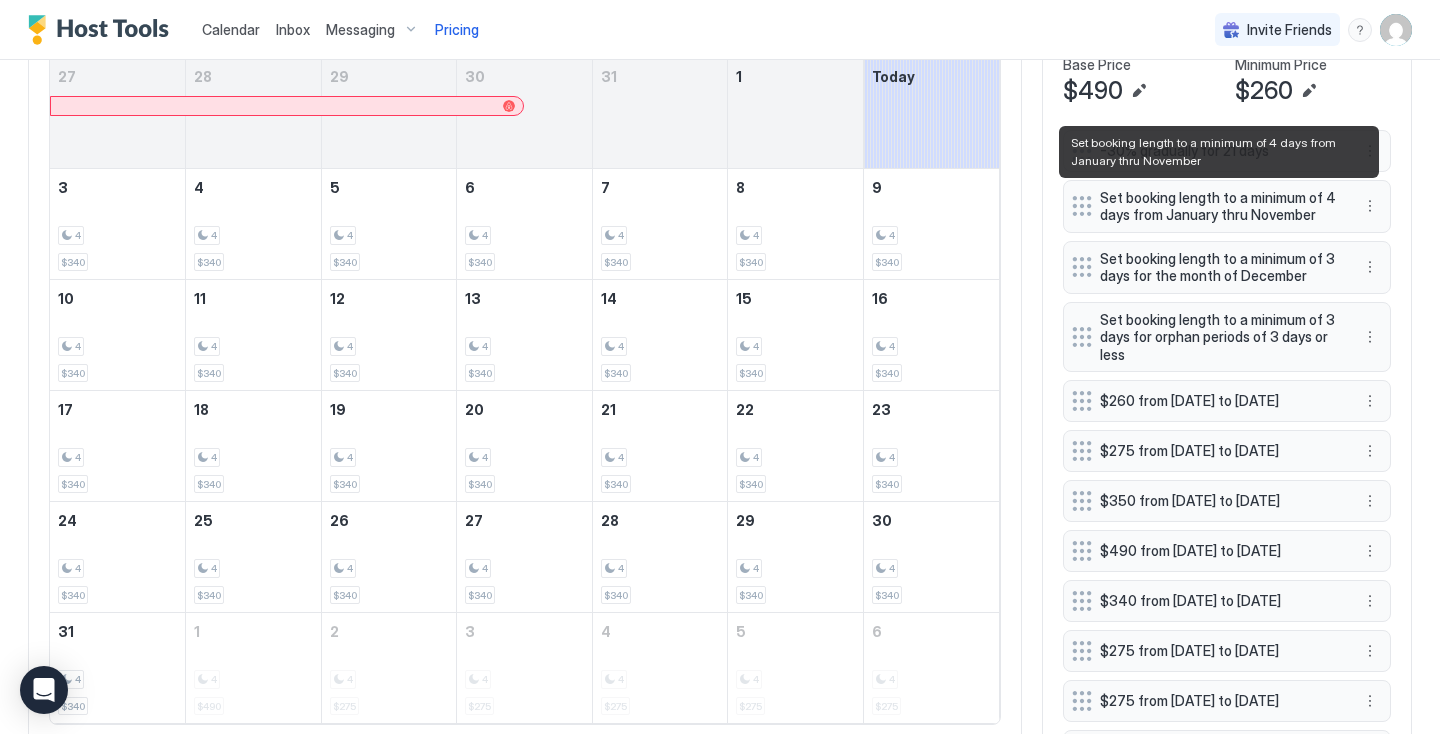 click on "Set booking length to a minimum of 4 days from January thru November" at bounding box center (1219, 206) 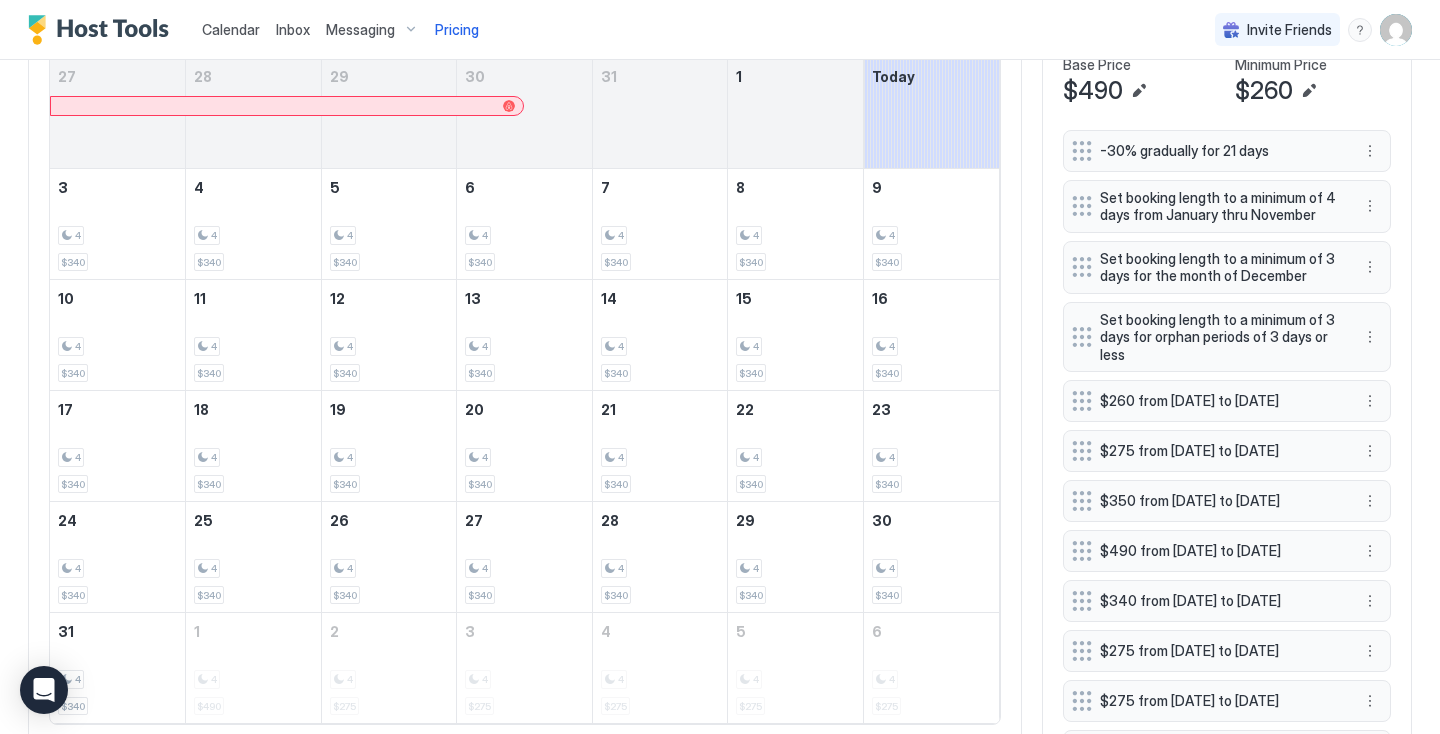 click on "Set booking length to a minimum of 4 days from January thru November" at bounding box center [1219, 206] 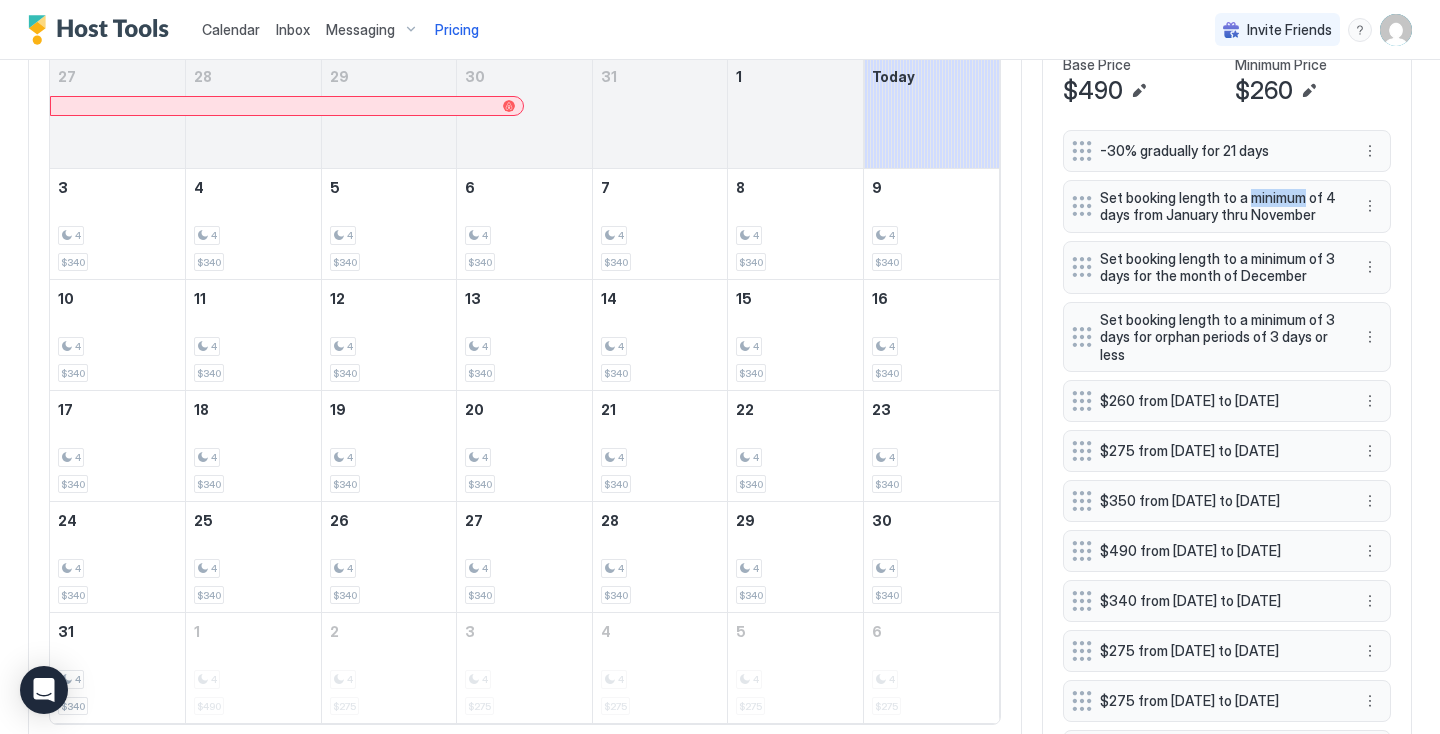 click on "Set booking length to a minimum of 4 days from January thru November" at bounding box center [1219, 206] 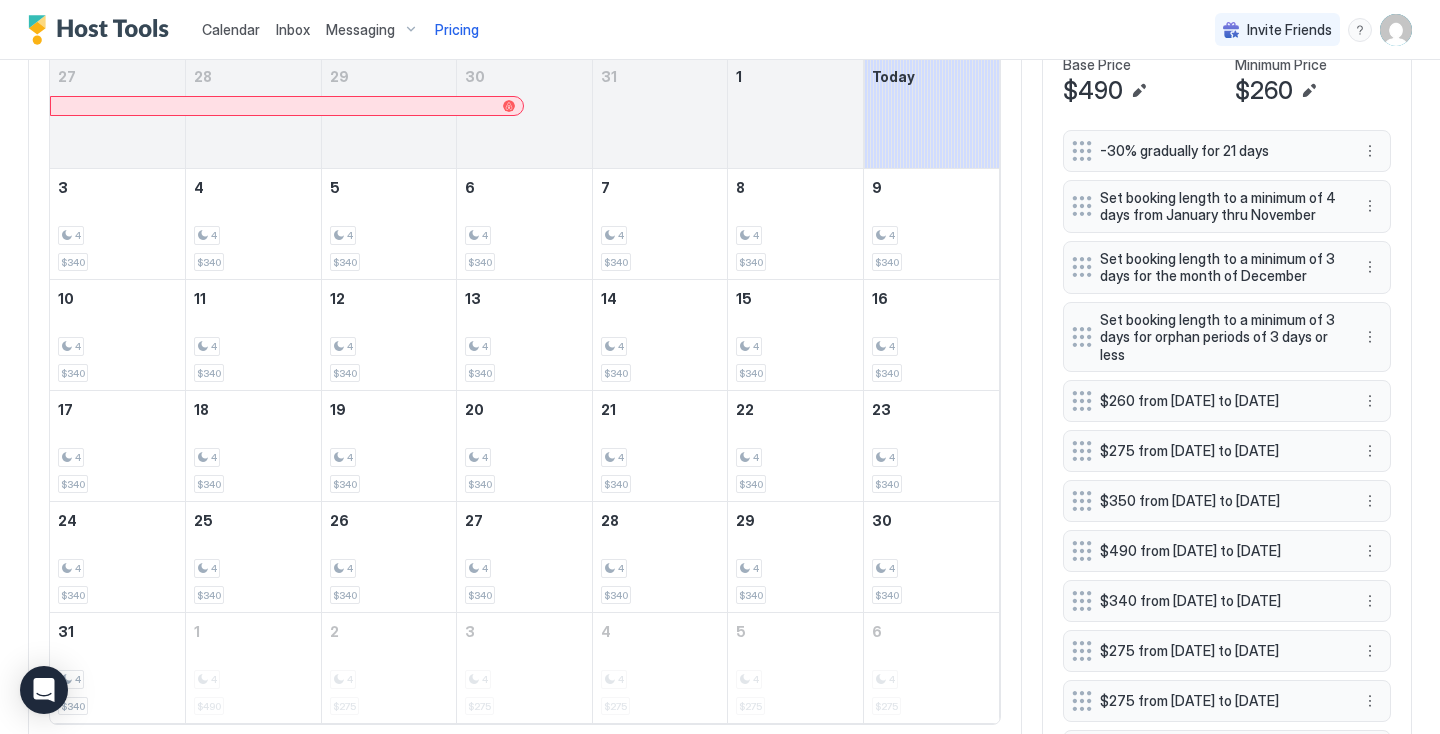 click on "Set booking length to a minimum of 4 days from January thru November" at bounding box center [1219, 206] 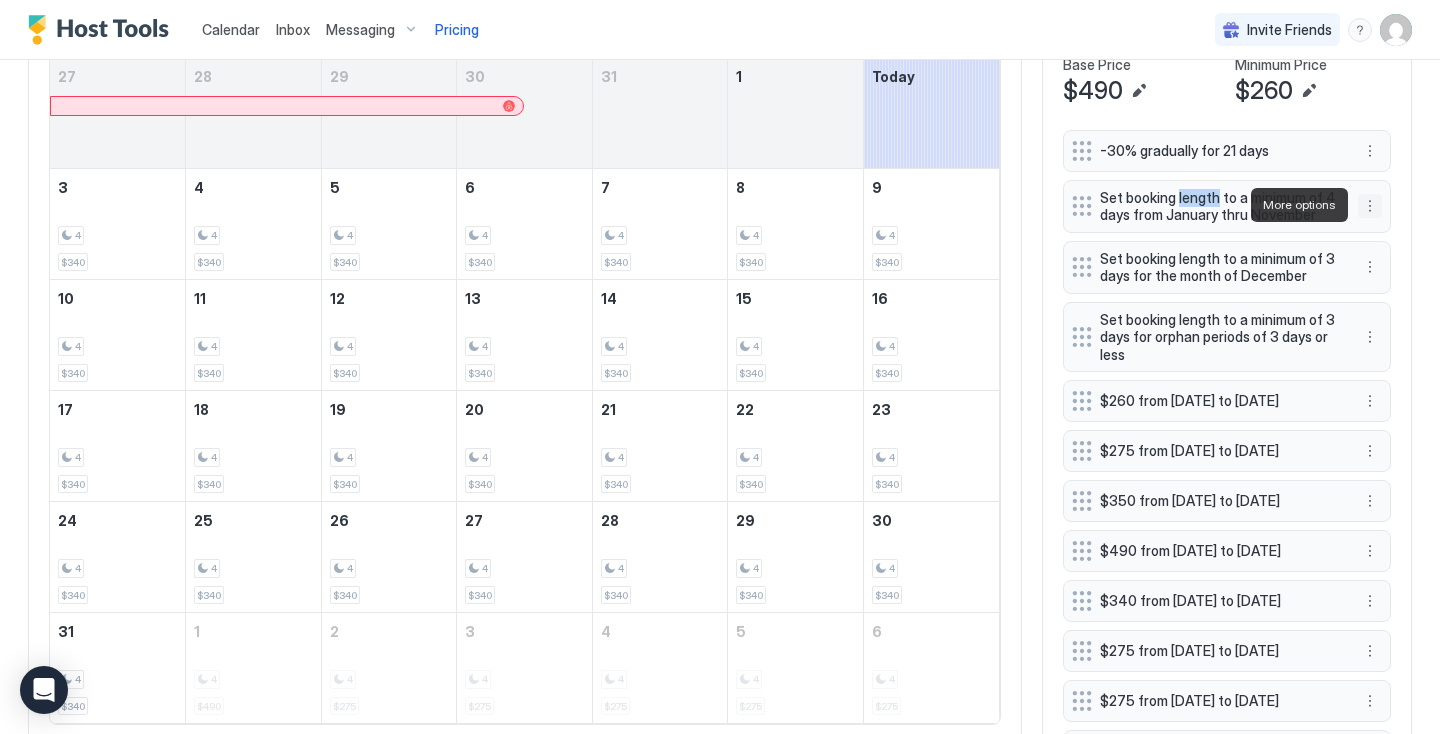 click at bounding box center (1370, 206) 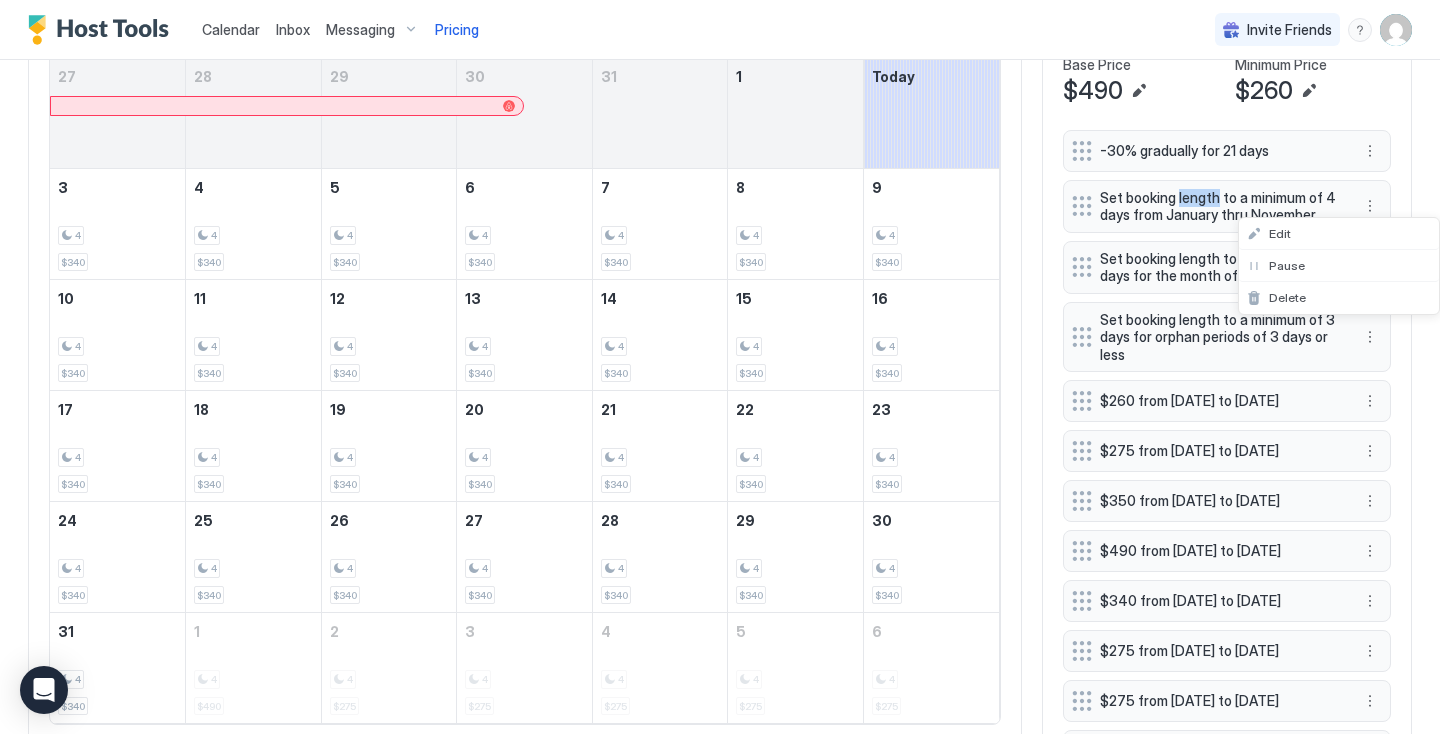 click at bounding box center [720, 367] 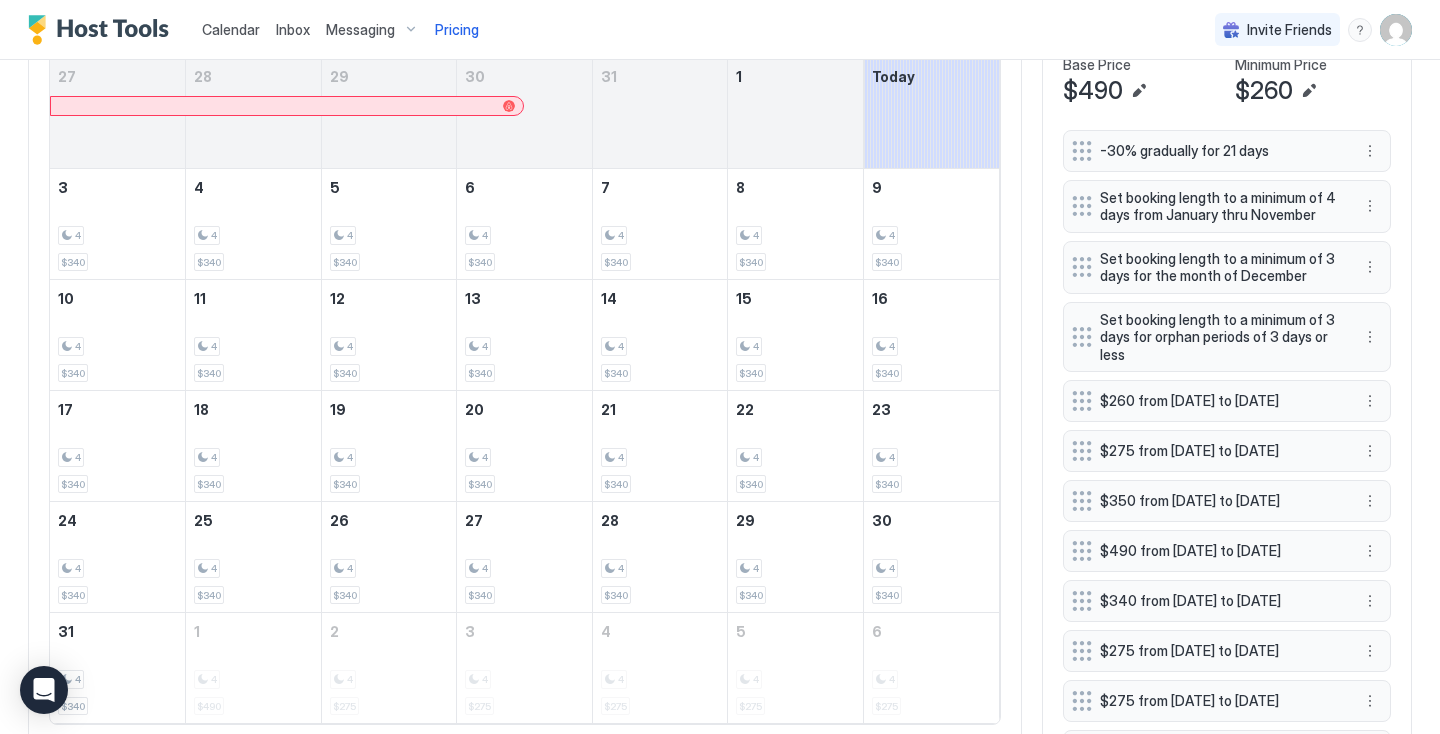 click at bounding box center [1370, 206] 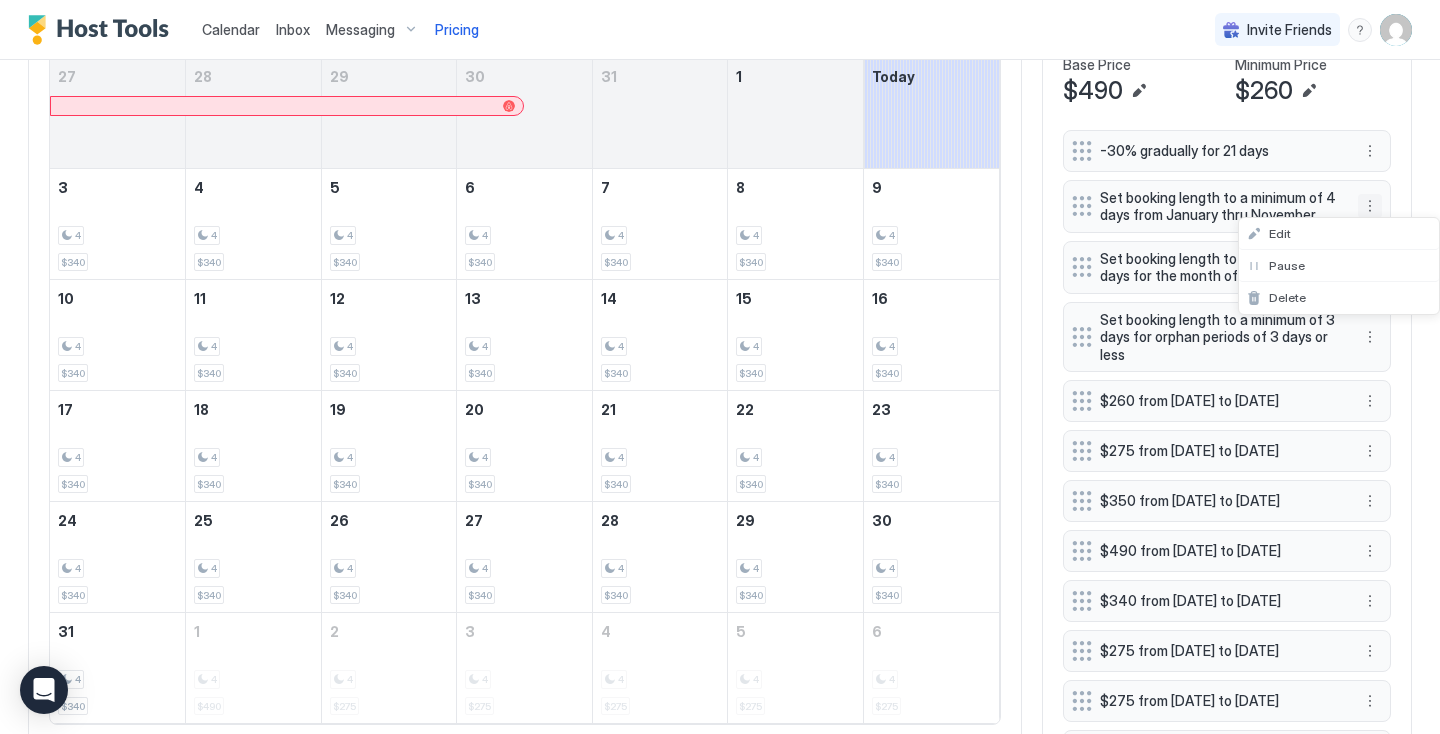 click at bounding box center (720, 367) 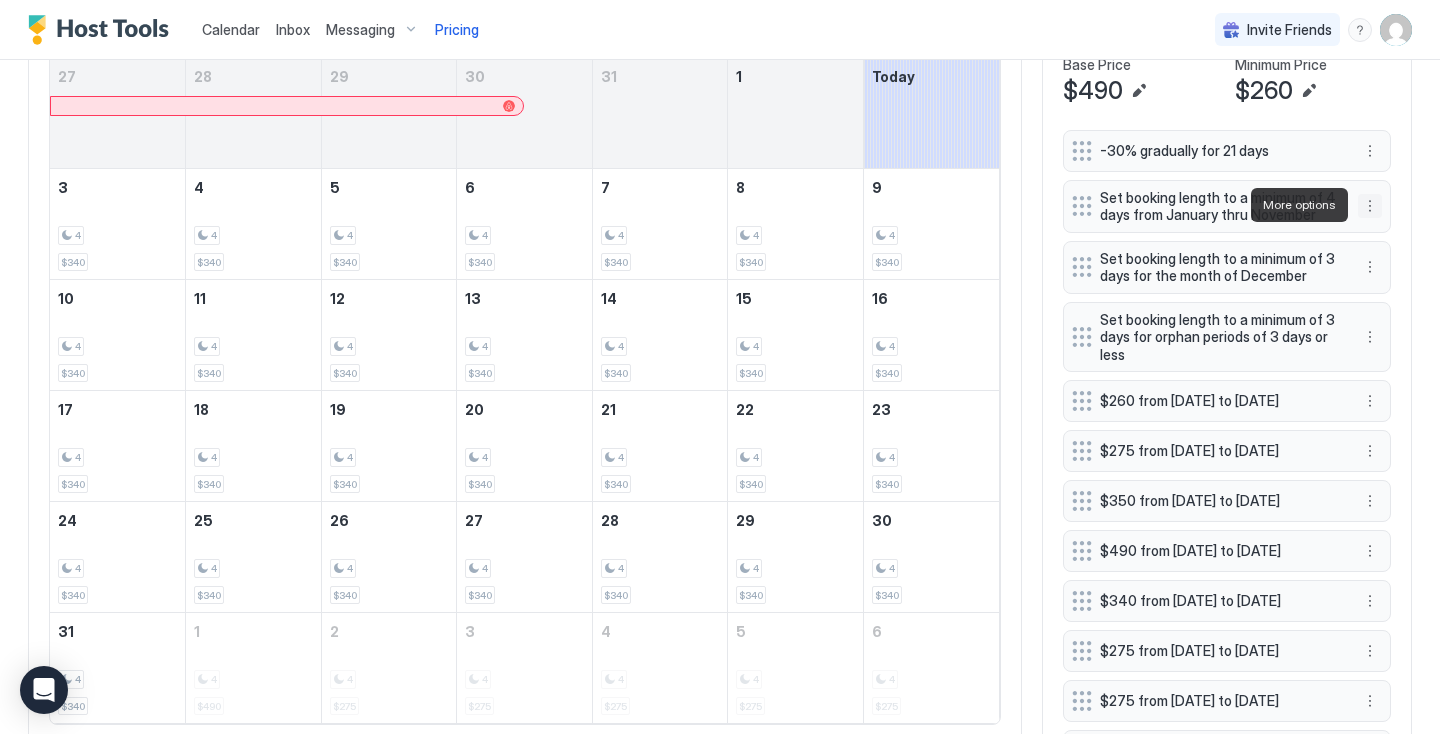 click at bounding box center (1370, 206) 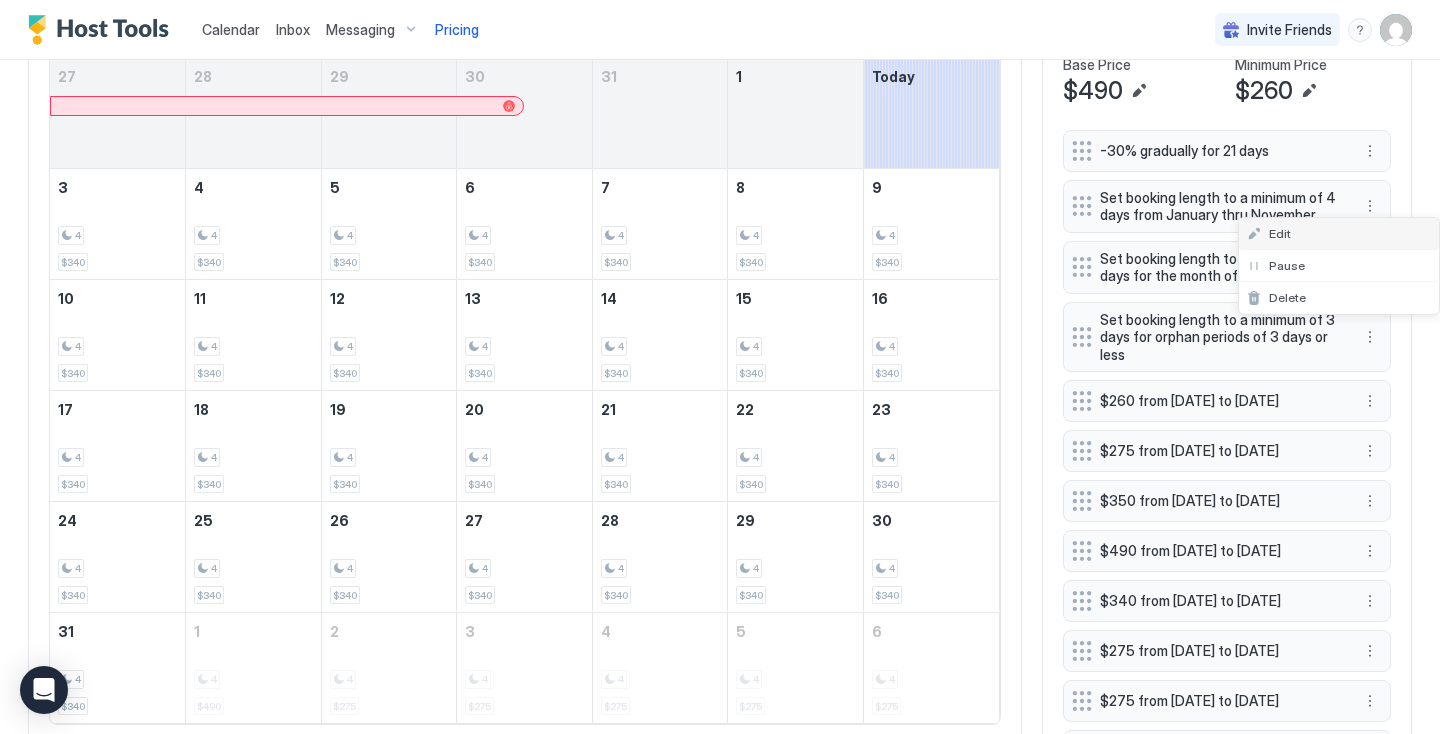 click on "Edit" at bounding box center [1339, 234] 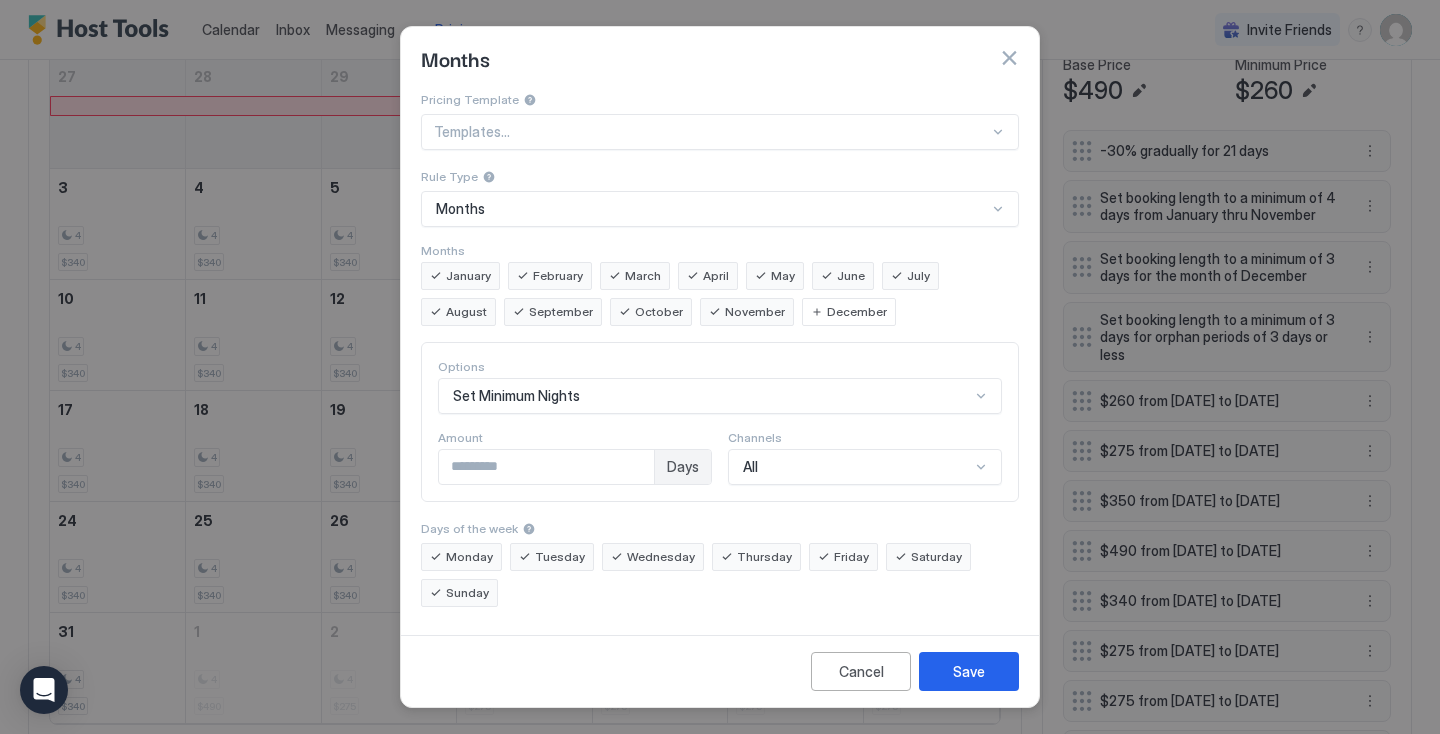 click on "*" at bounding box center (546, 467) 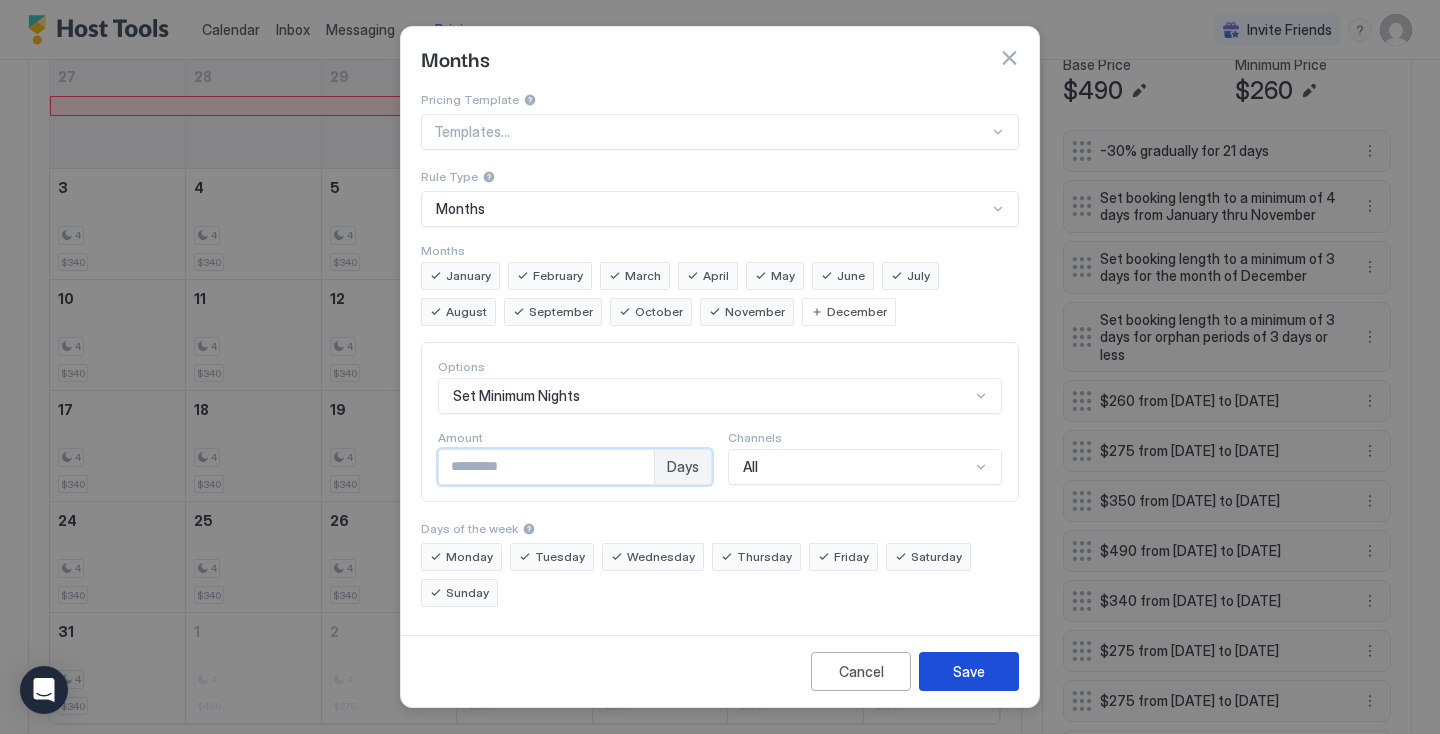 click on "Save" at bounding box center [969, 671] 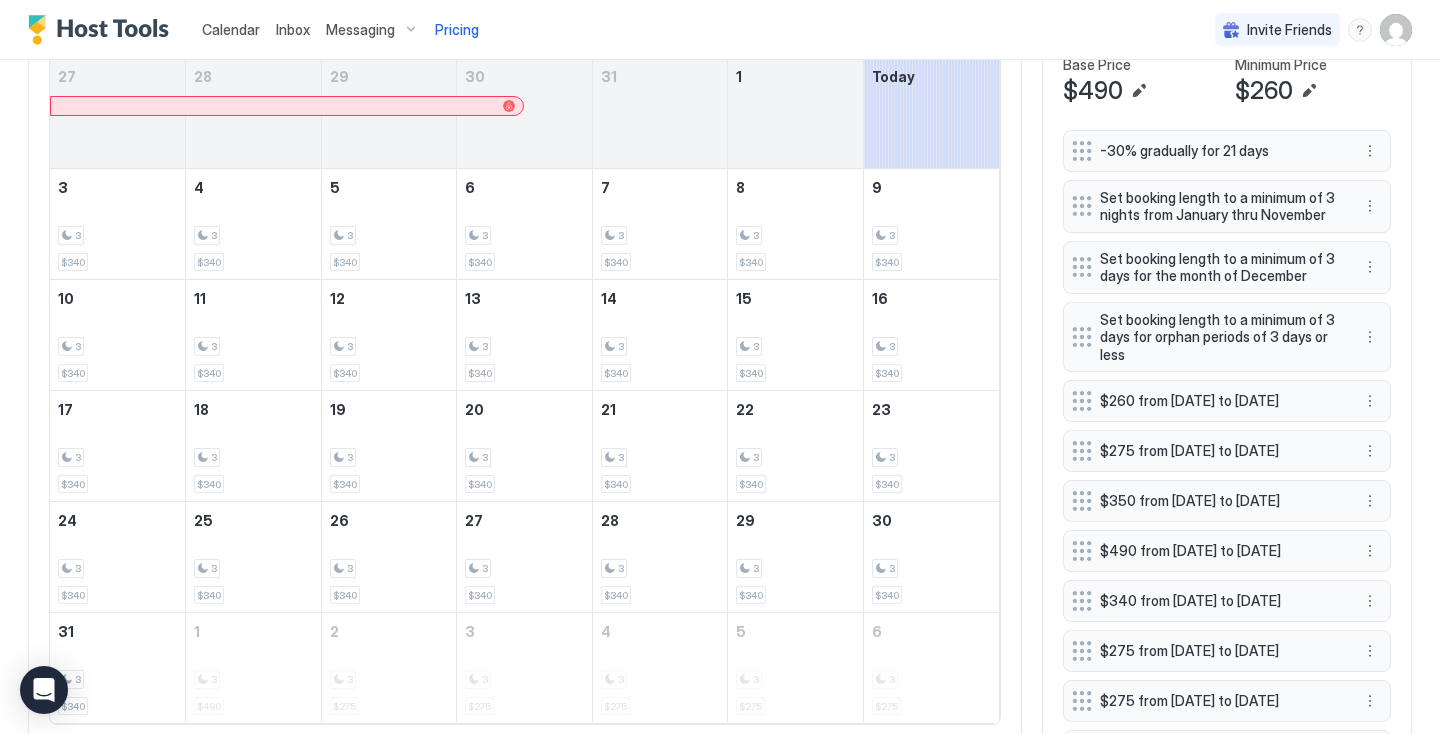 click on "Inbox" at bounding box center [293, 29] 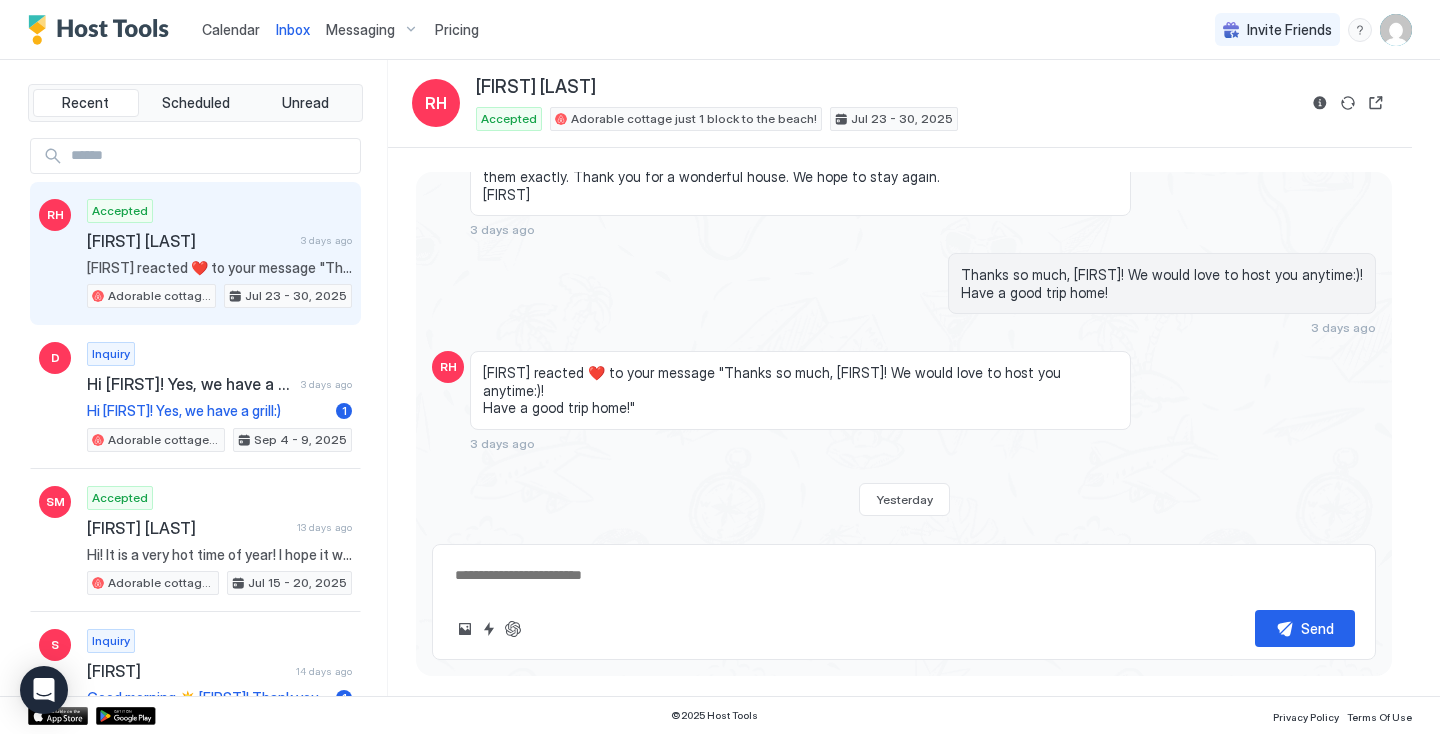 scroll, scrollTop: 4830, scrollLeft: 0, axis: vertical 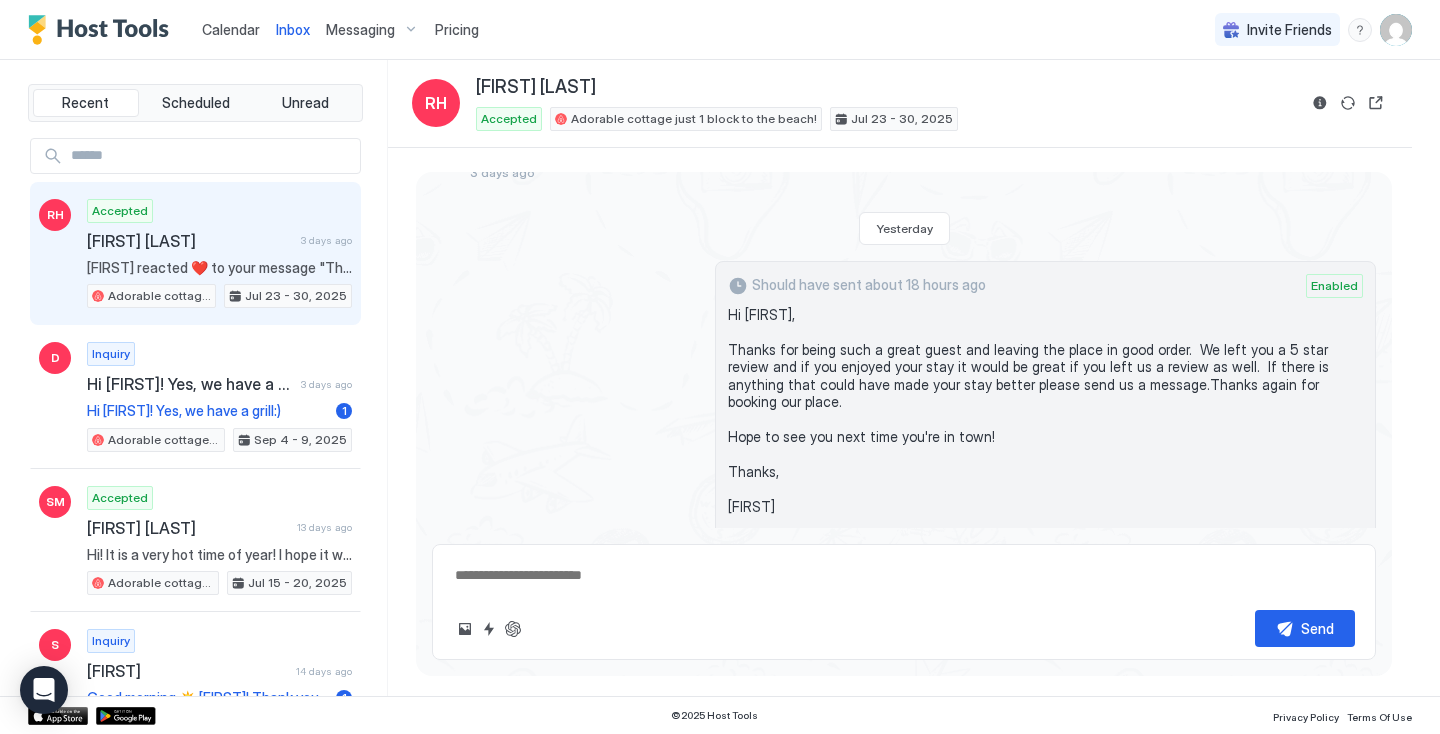type on "*" 